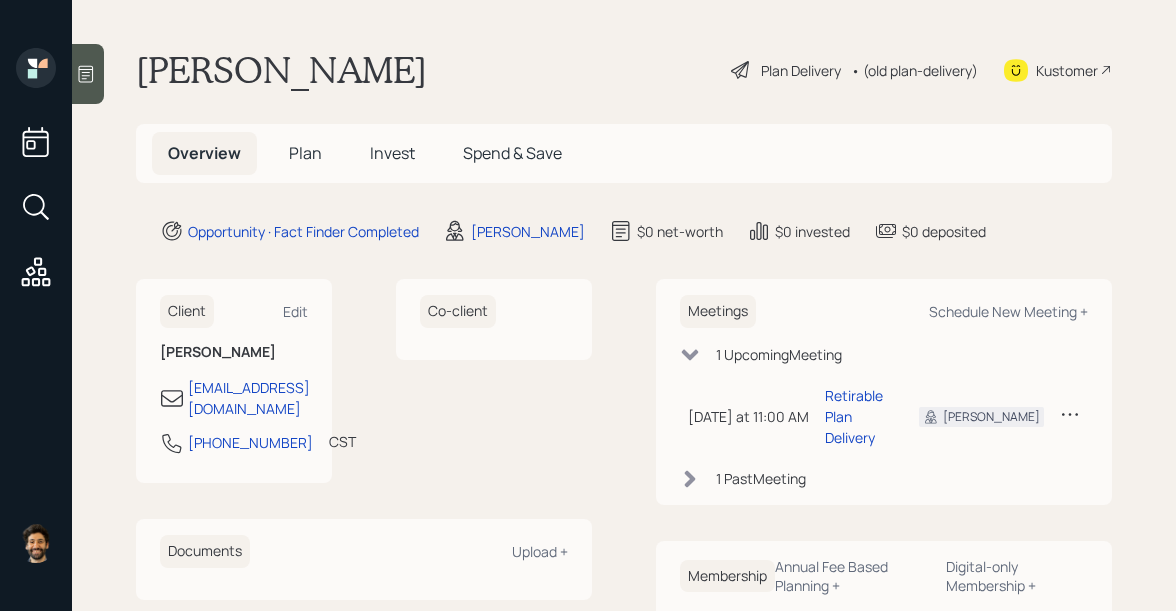 scroll, scrollTop: 0, scrollLeft: 0, axis: both 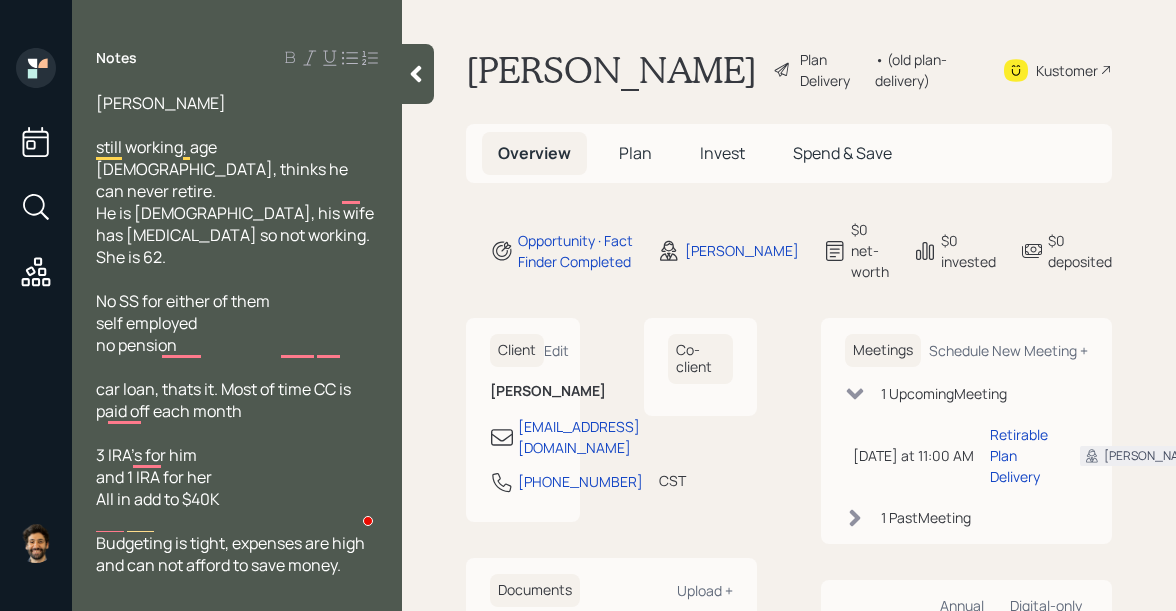 click on "Plan" at bounding box center [635, 153] 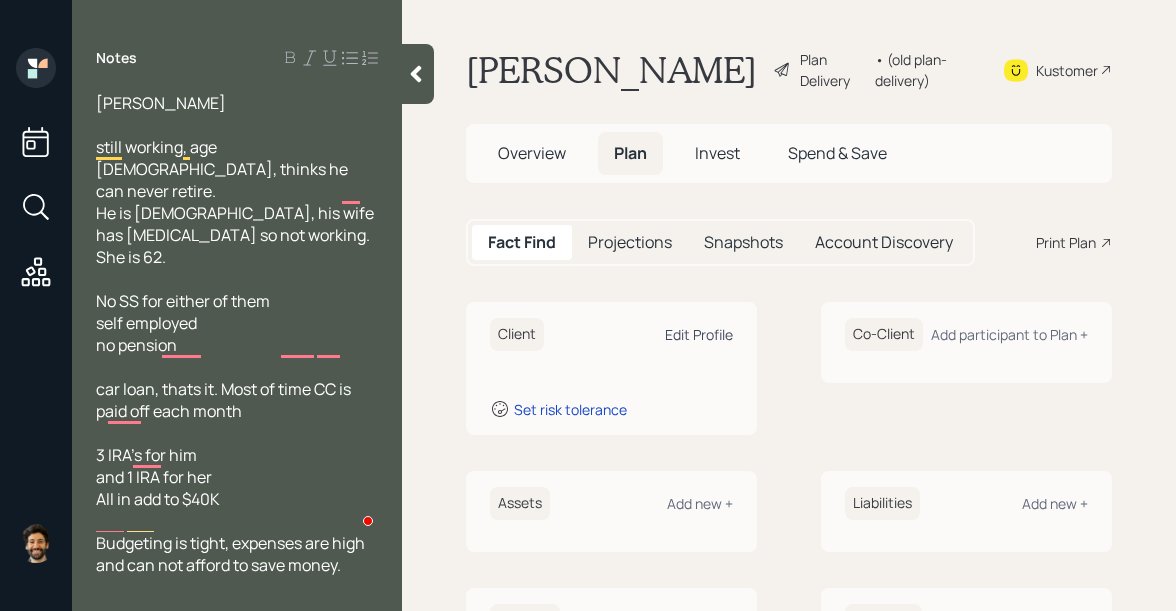 click on "Edit Profile" at bounding box center [699, 334] 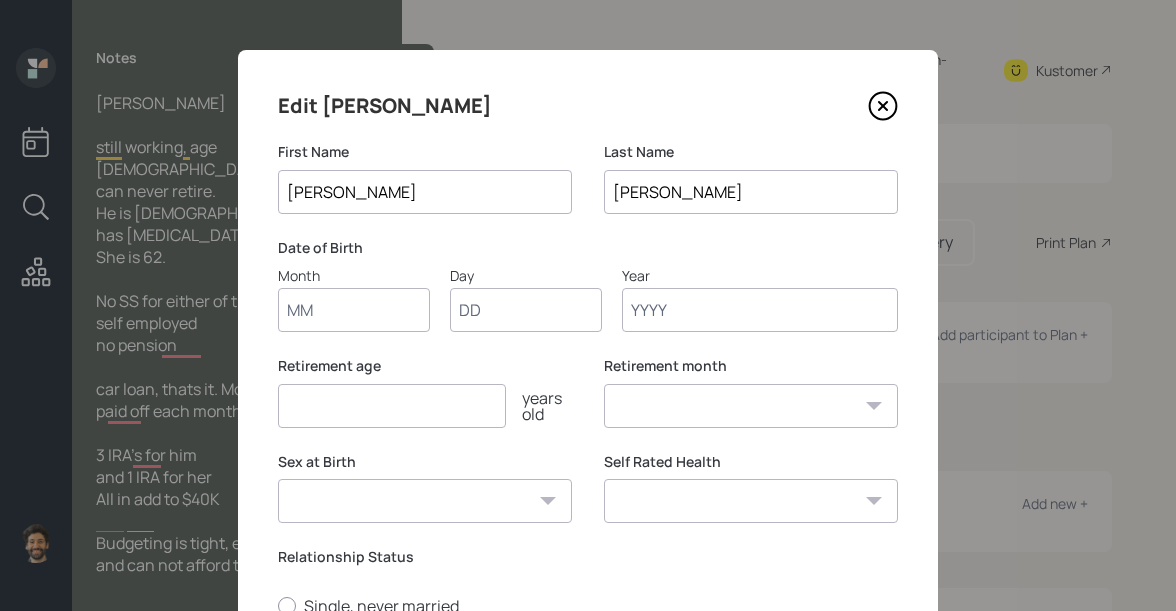 click on "Month" at bounding box center [354, 310] 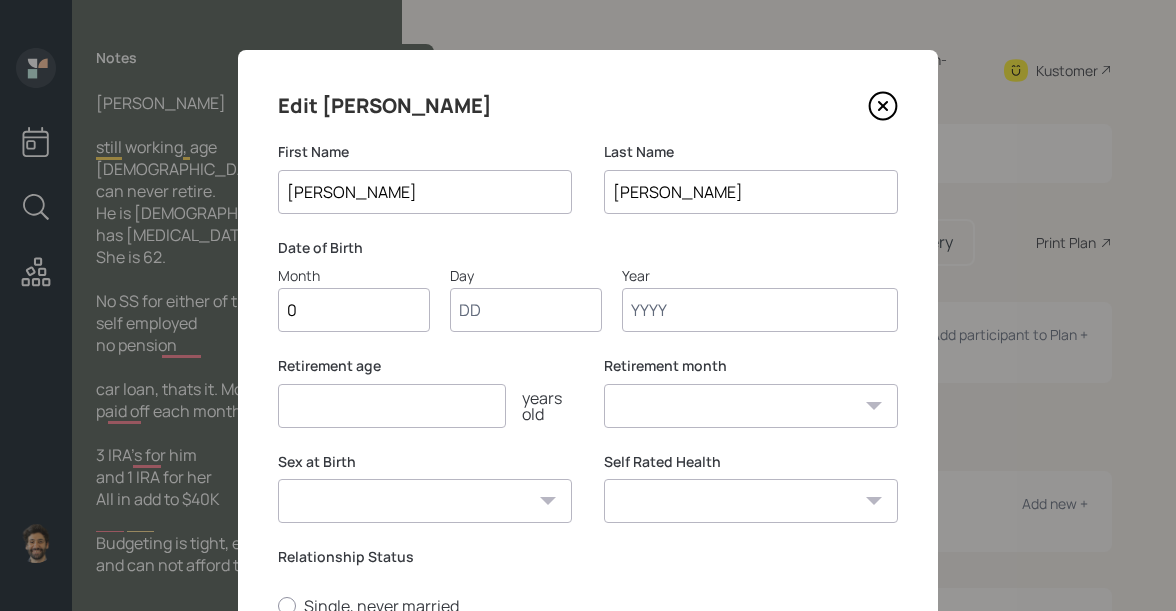 type on "01" 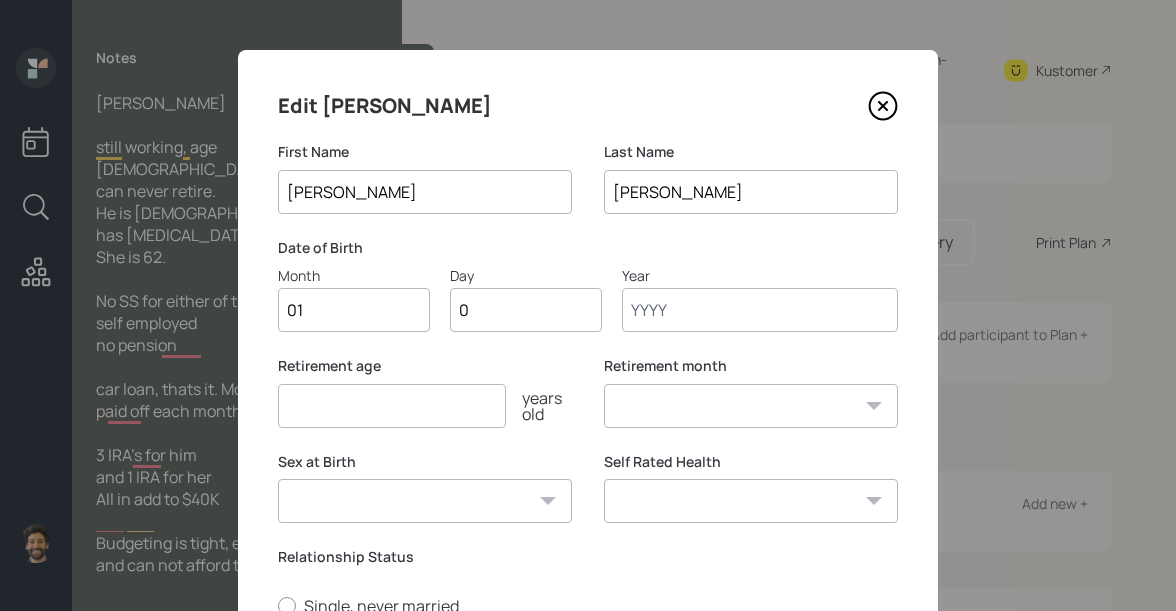 type on "01" 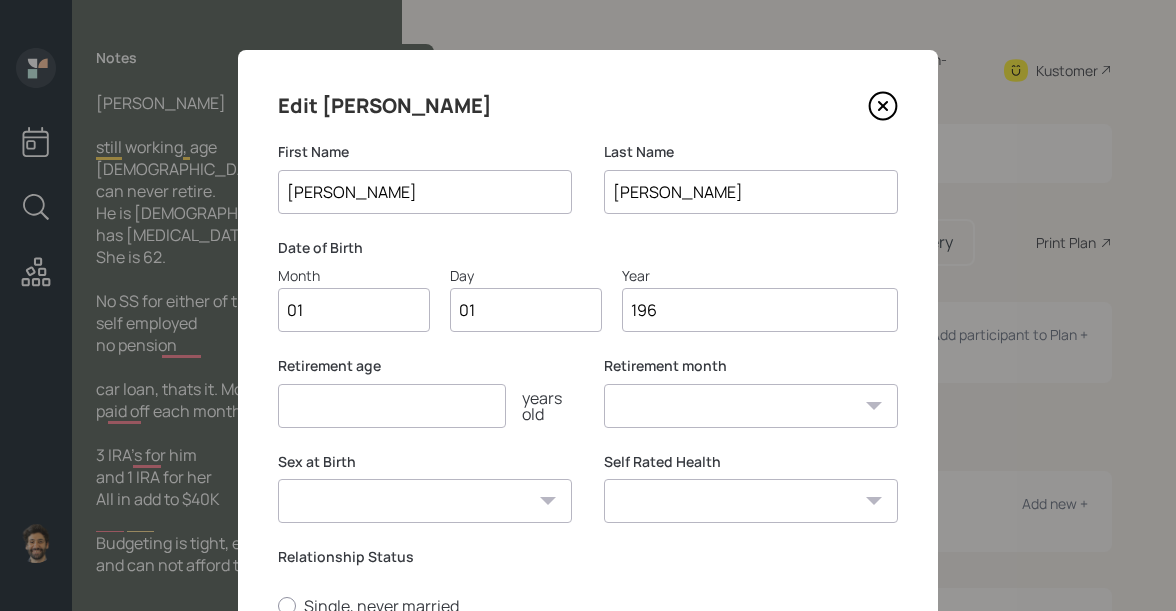 type on "1965" 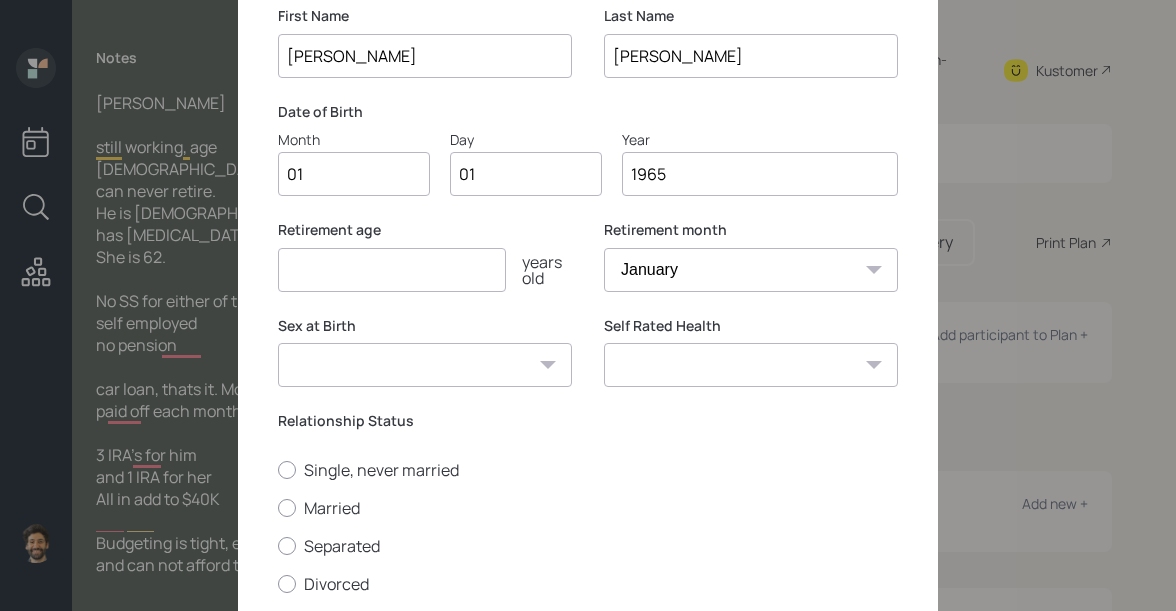 scroll, scrollTop: 291, scrollLeft: 0, axis: vertical 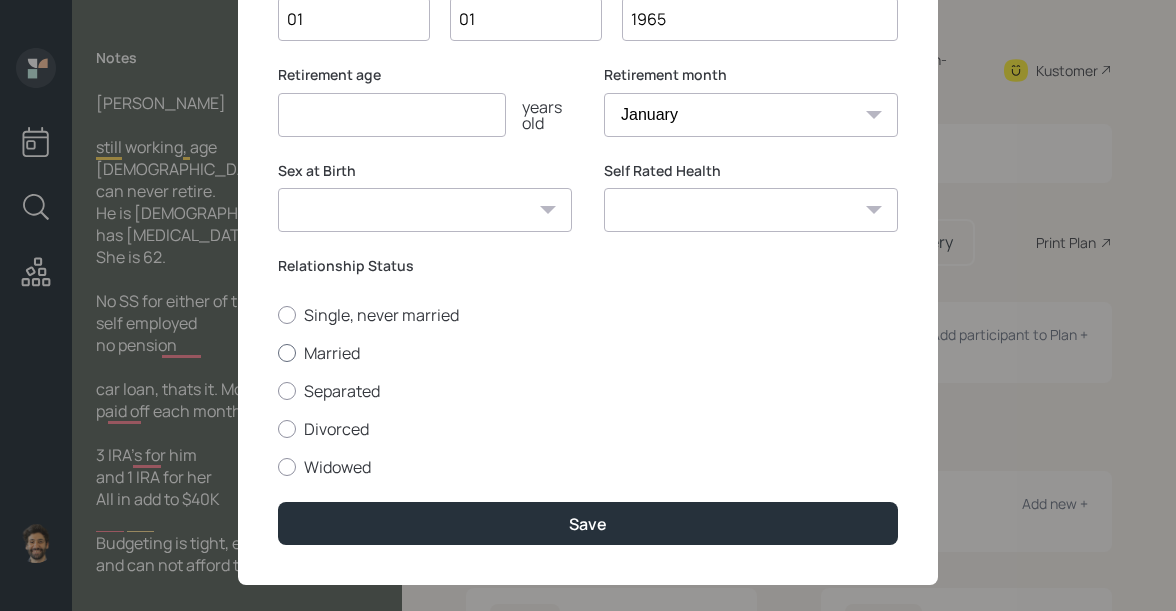 type on "1965" 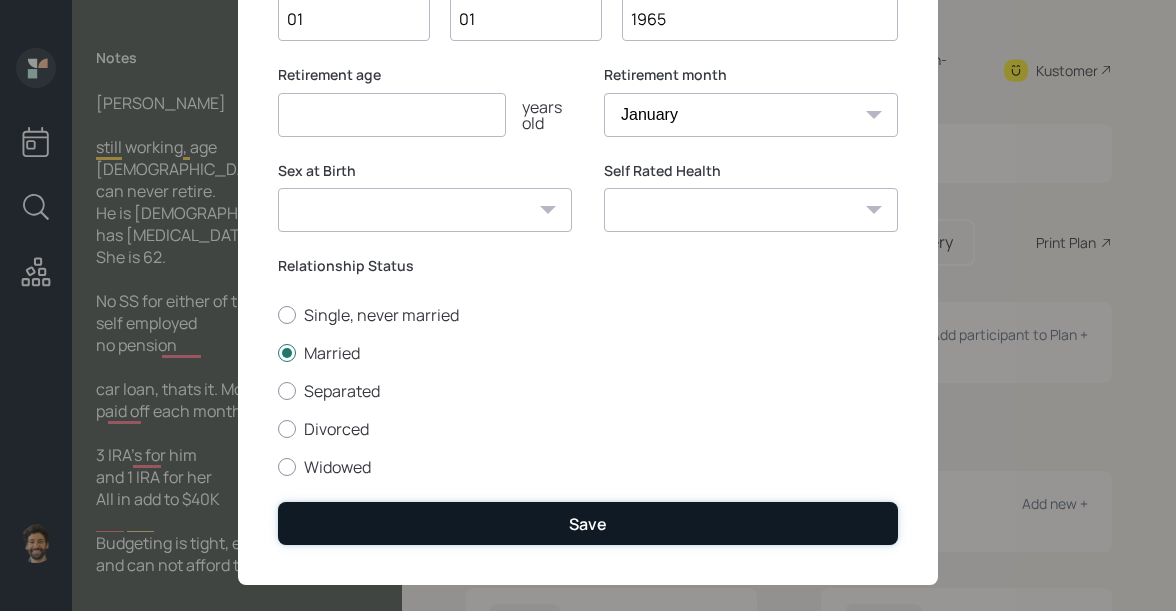 click on "Save" at bounding box center [588, 523] 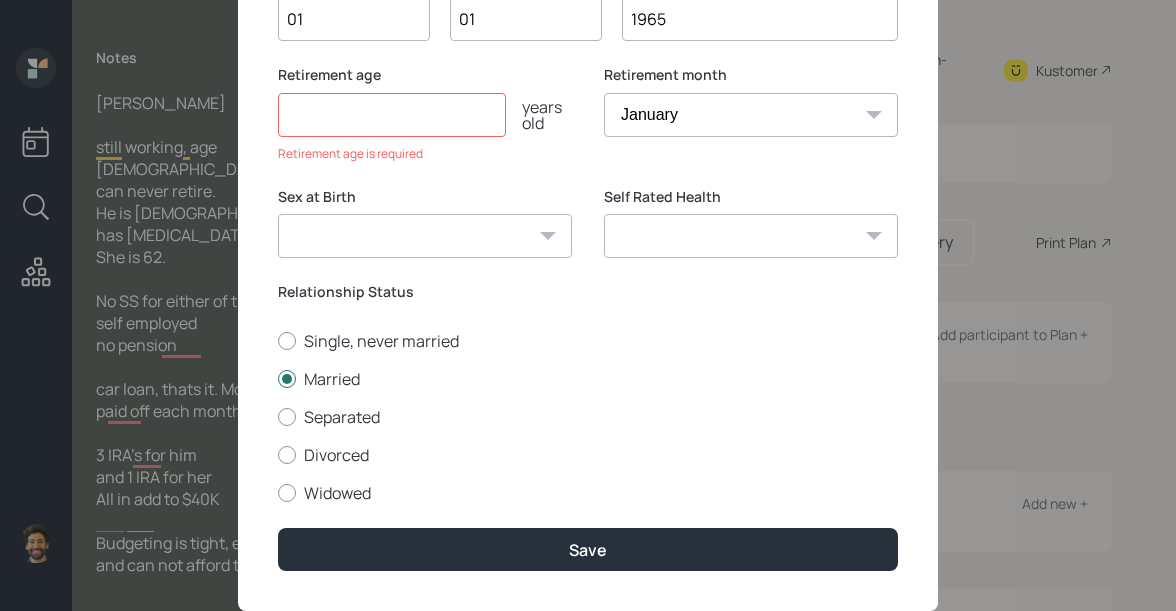 click at bounding box center (392, 115) 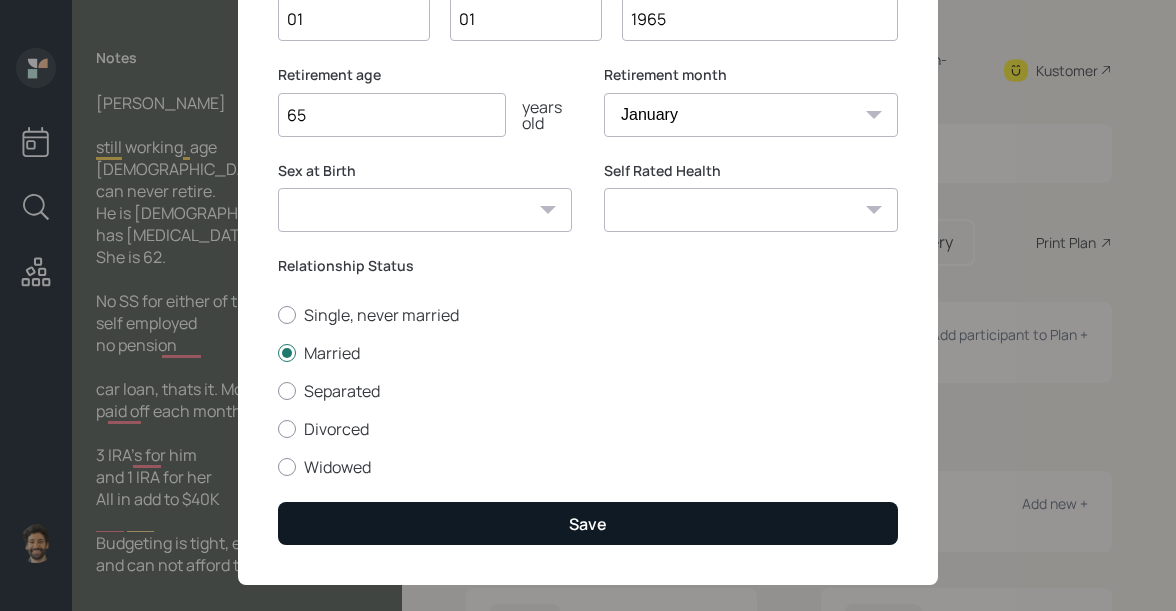 type on "65" 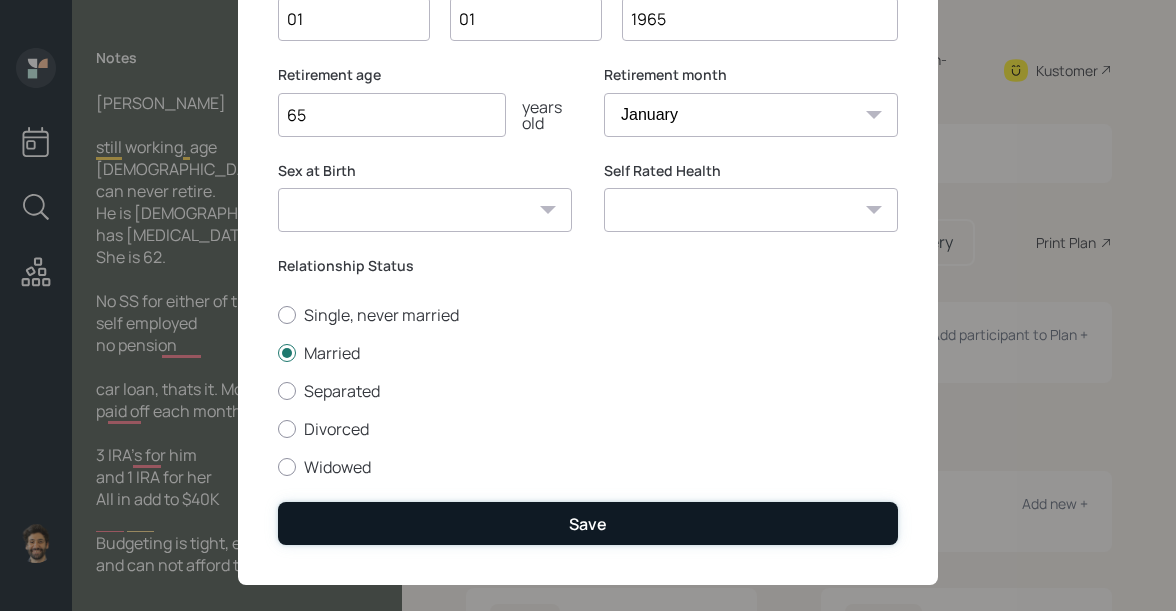 click on "Save" at bounding box center (588, 523) 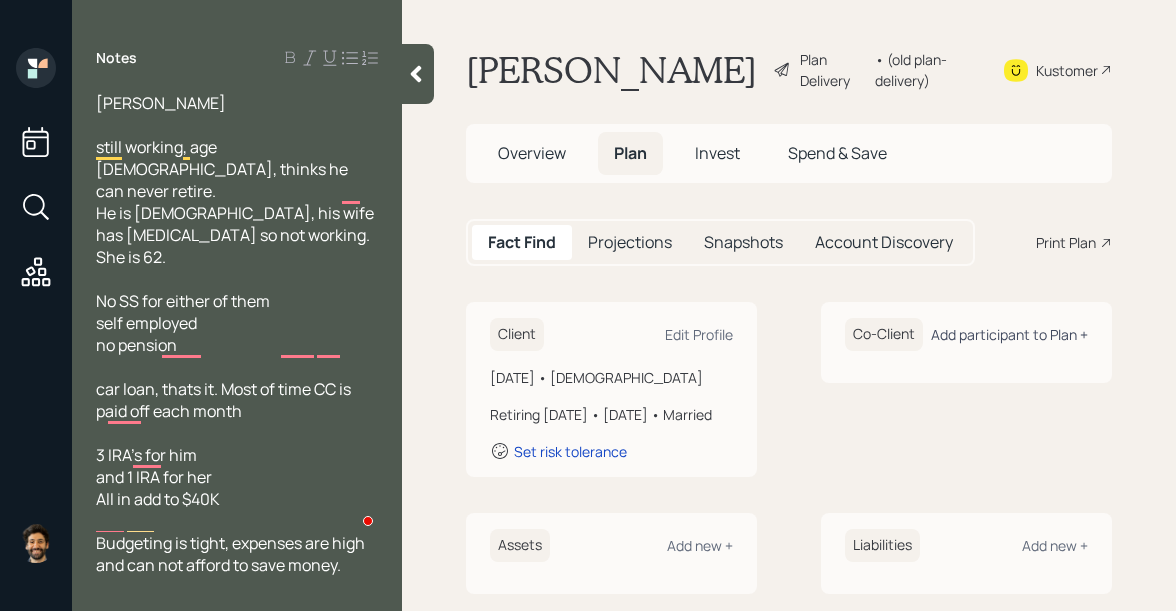 click on "Add participant to Plan +" at bounding box center [1009, 334] 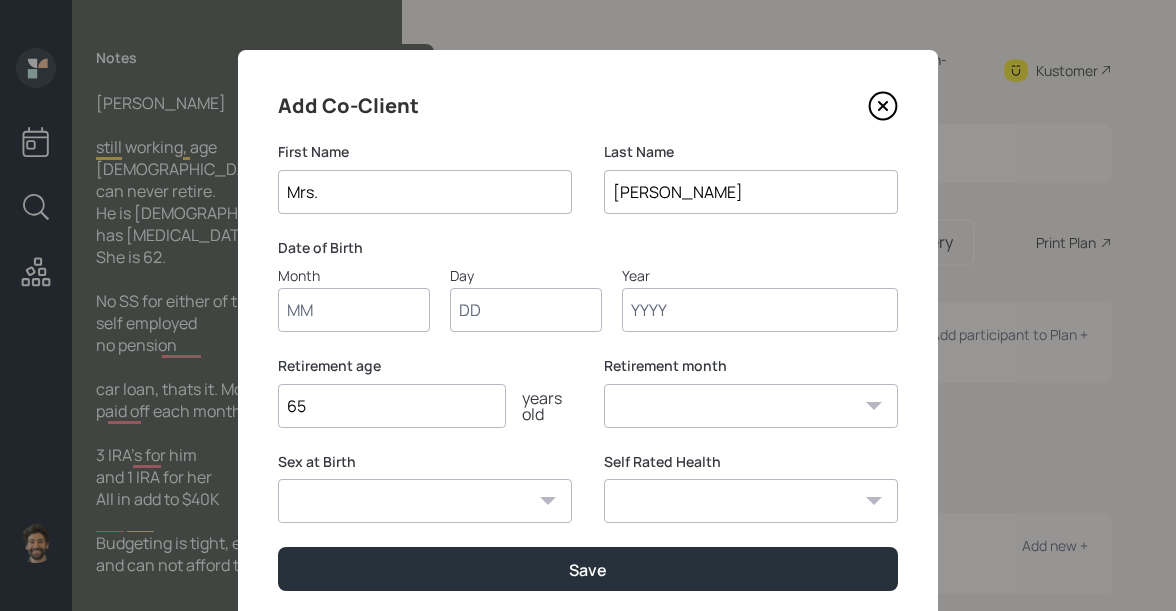 type on "Mrs." 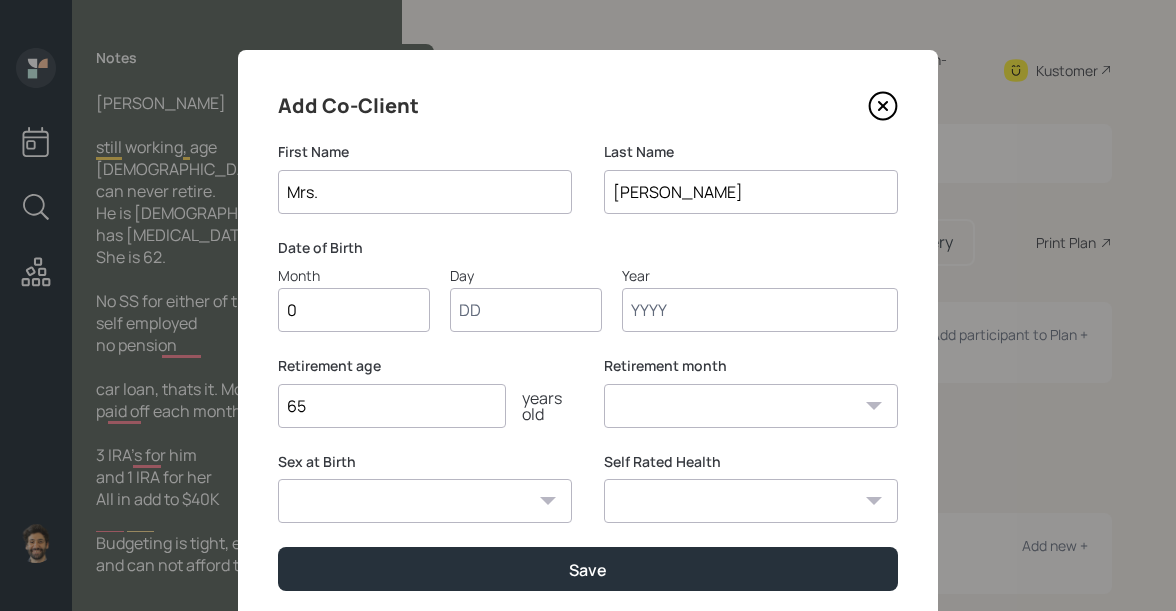 type on "01" 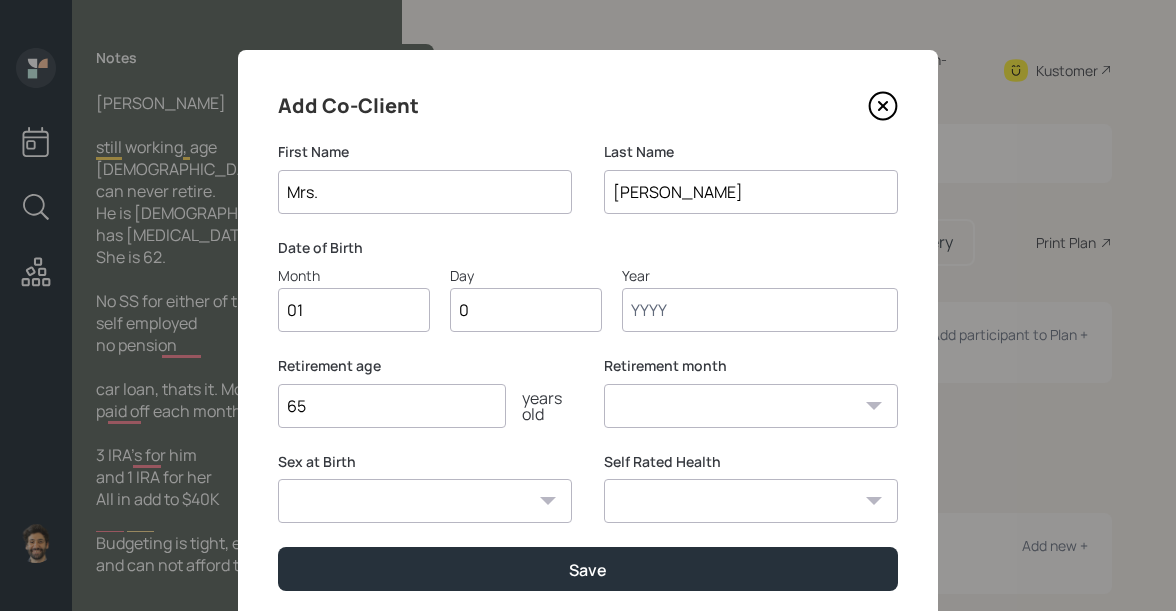 type on "01" 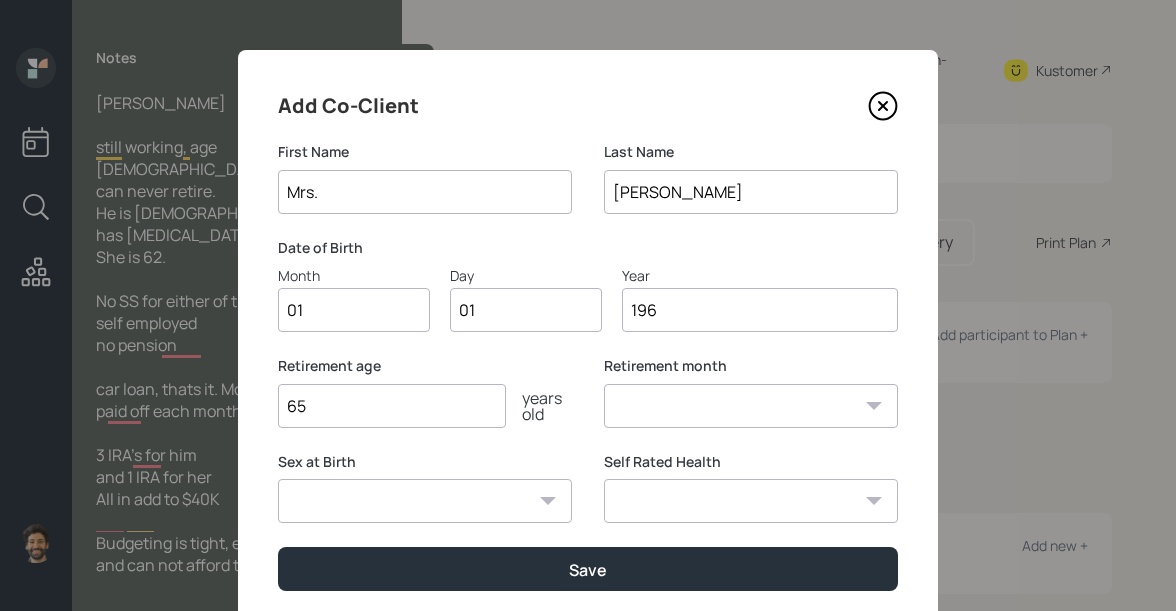 type on "1962" 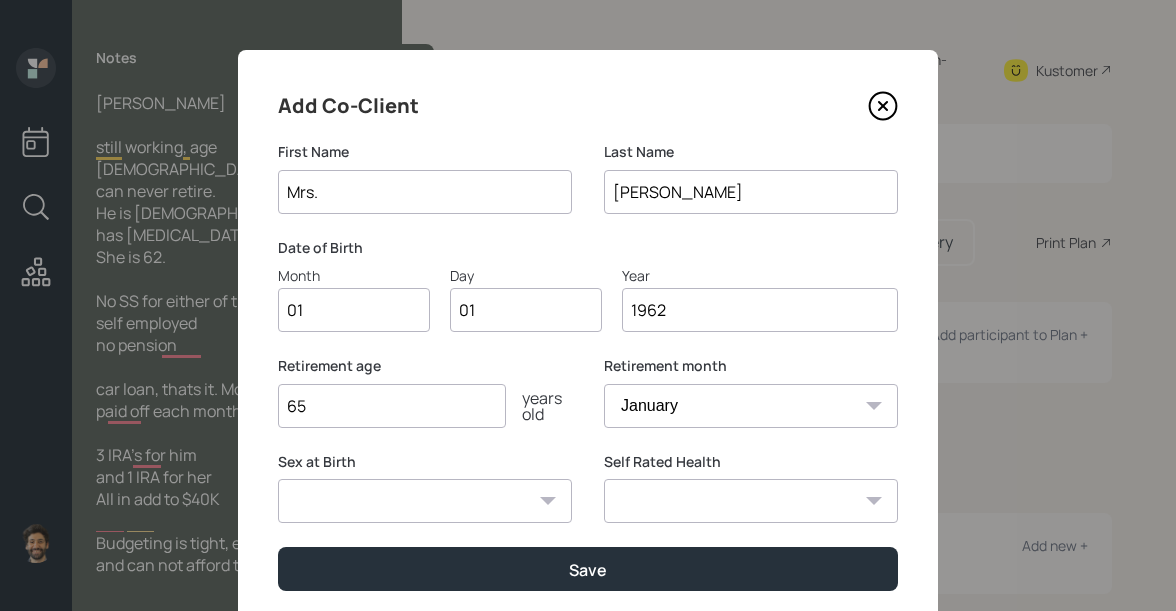 type on "1962" 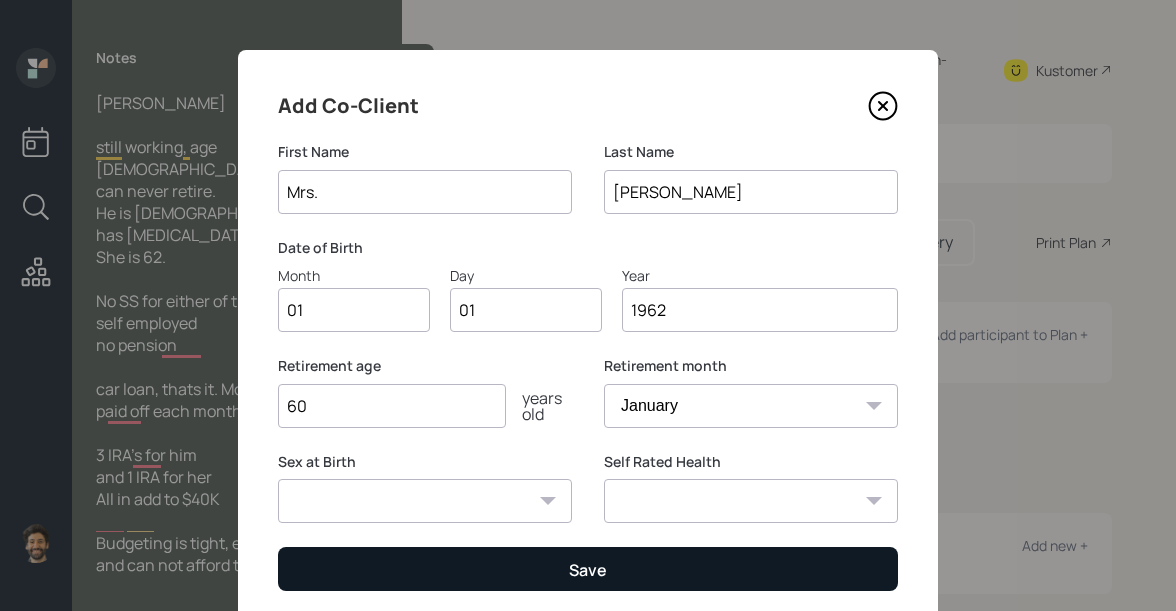 type on "60" 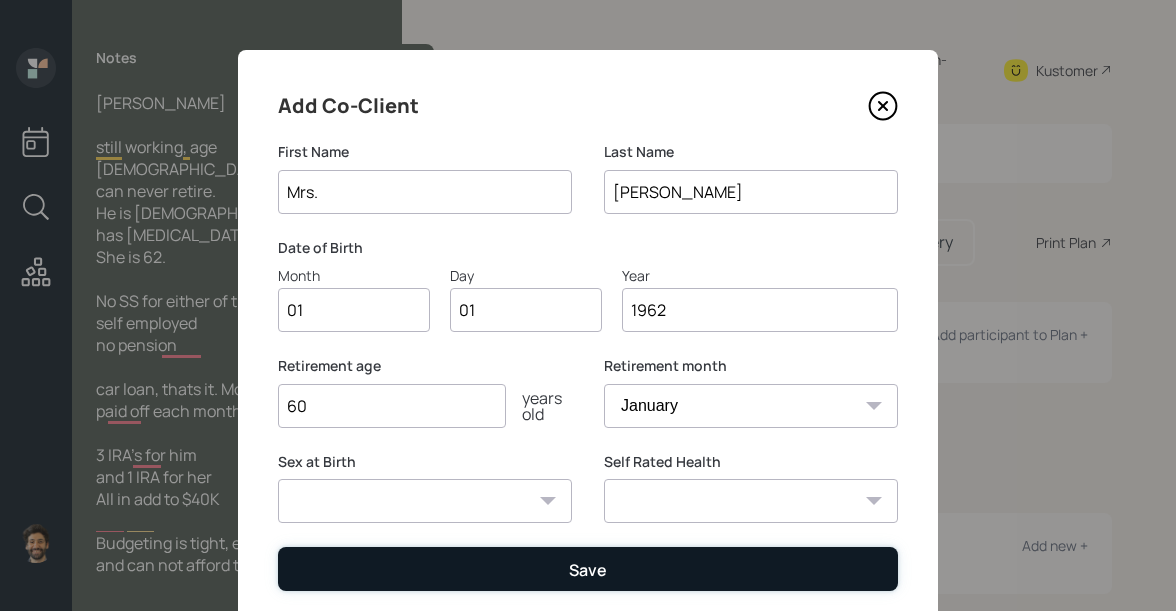 click on "Save" at bounding box center (588, 568) 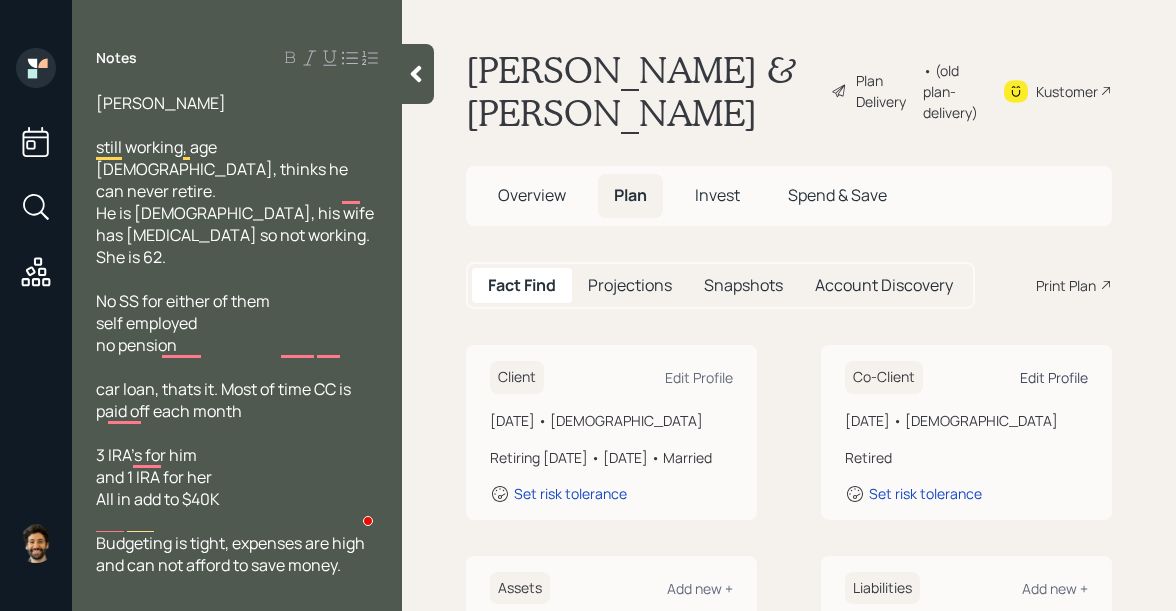 click on "Edit Profile" at bounding box center [1054, 377] 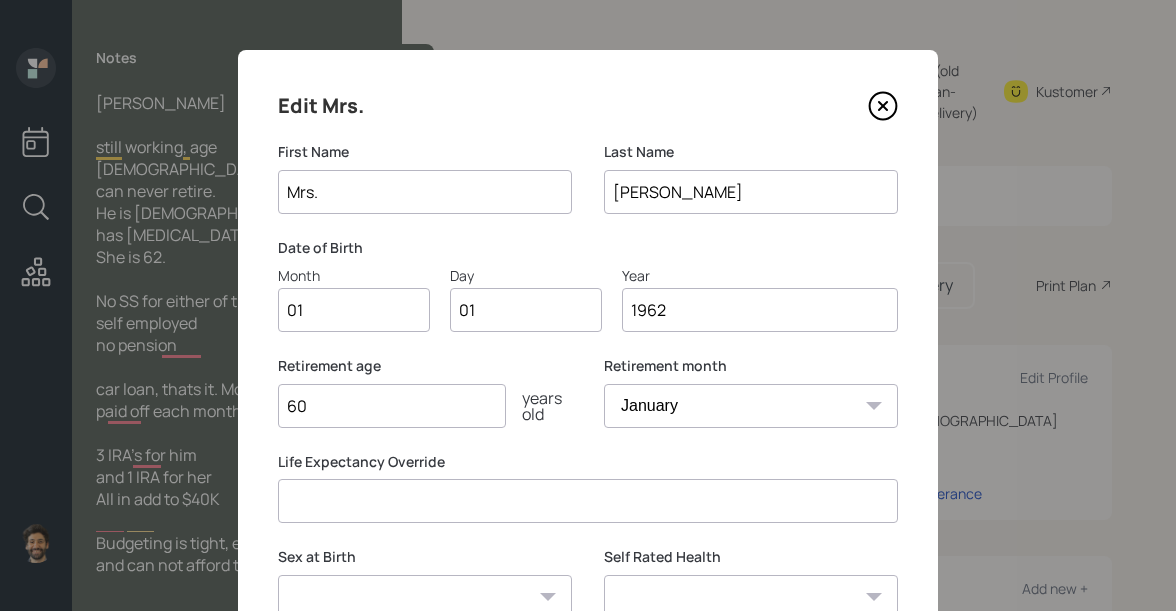 click on "1962" at bounding box center (760, 310) 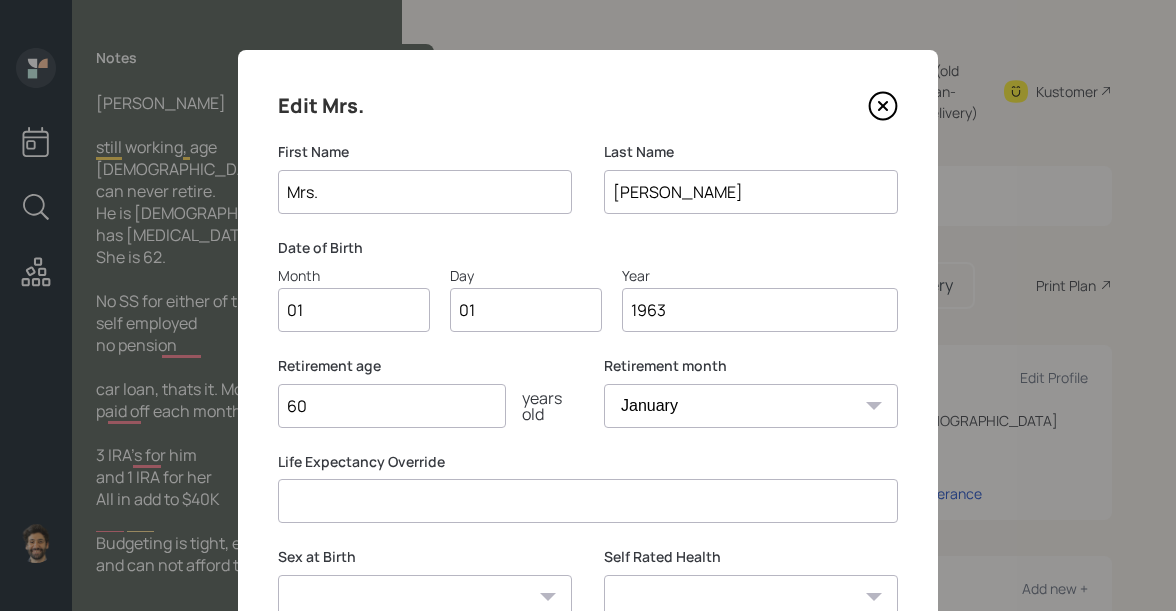 scroll, scrollTop: 170, scrollLeft: 0, axis: vertical 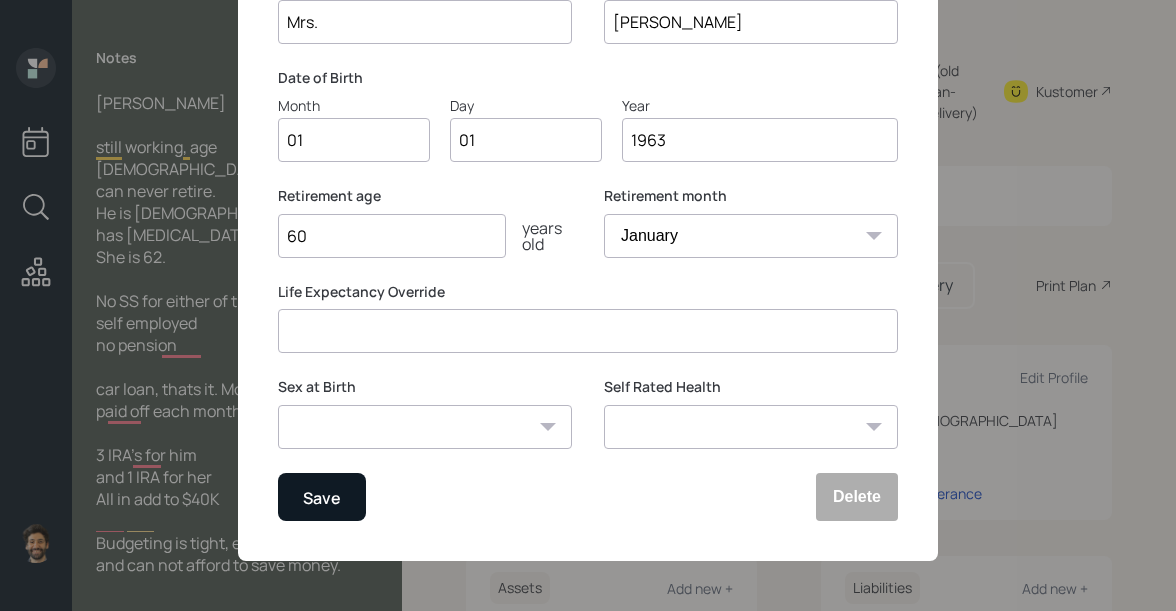 type on "1963" 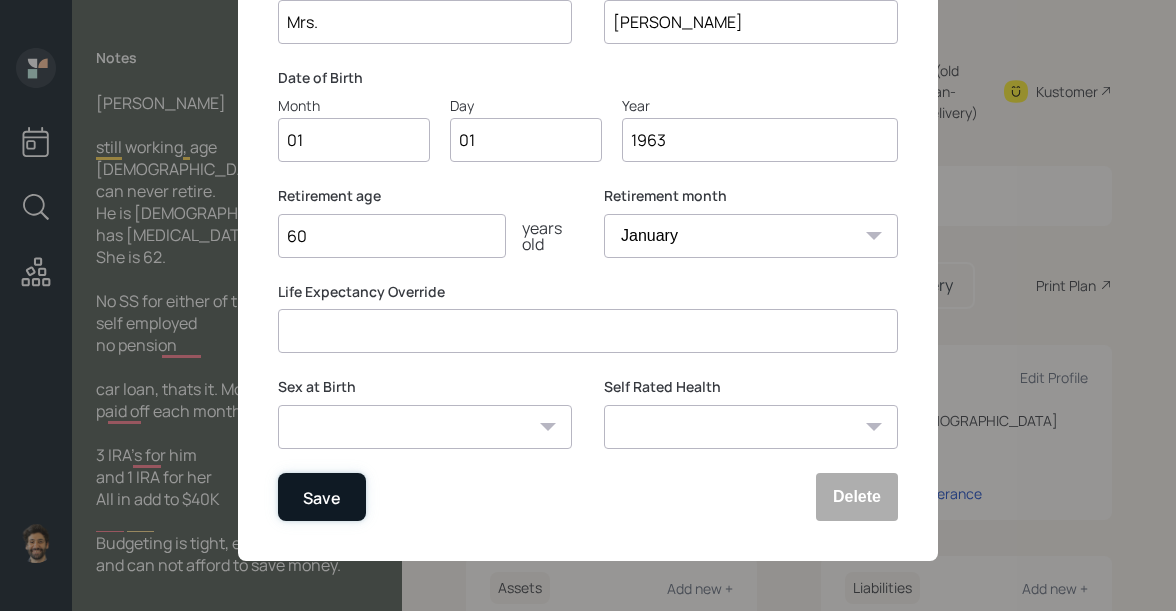 click on "Save" at bounding box center [322, 497] 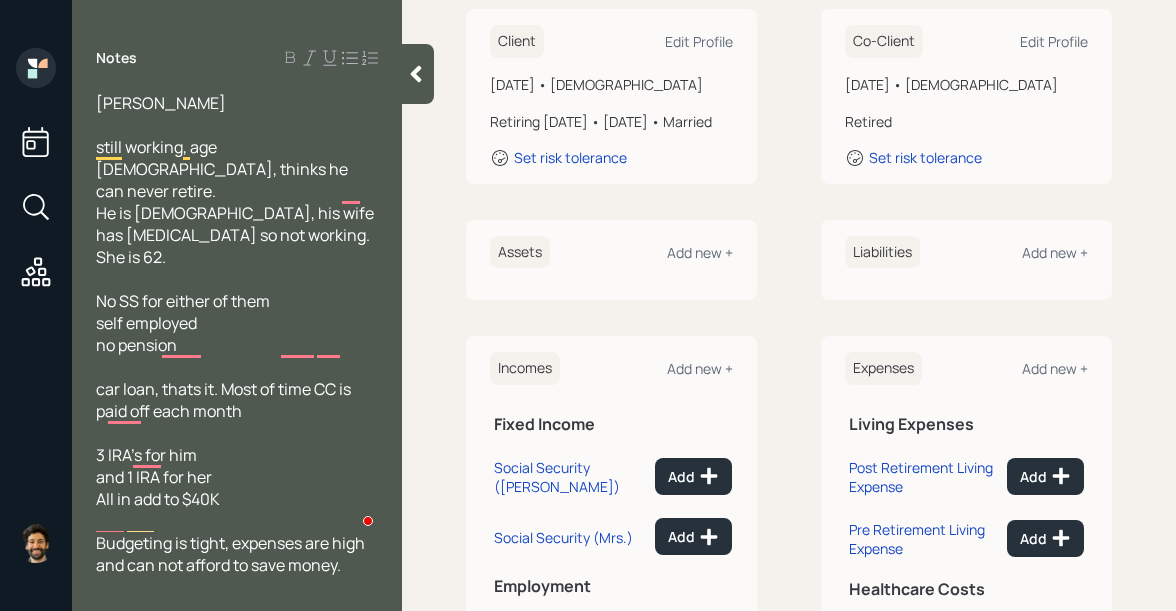 scroll, scrollTop: 544, scrollLeft: 0, axis: vertical 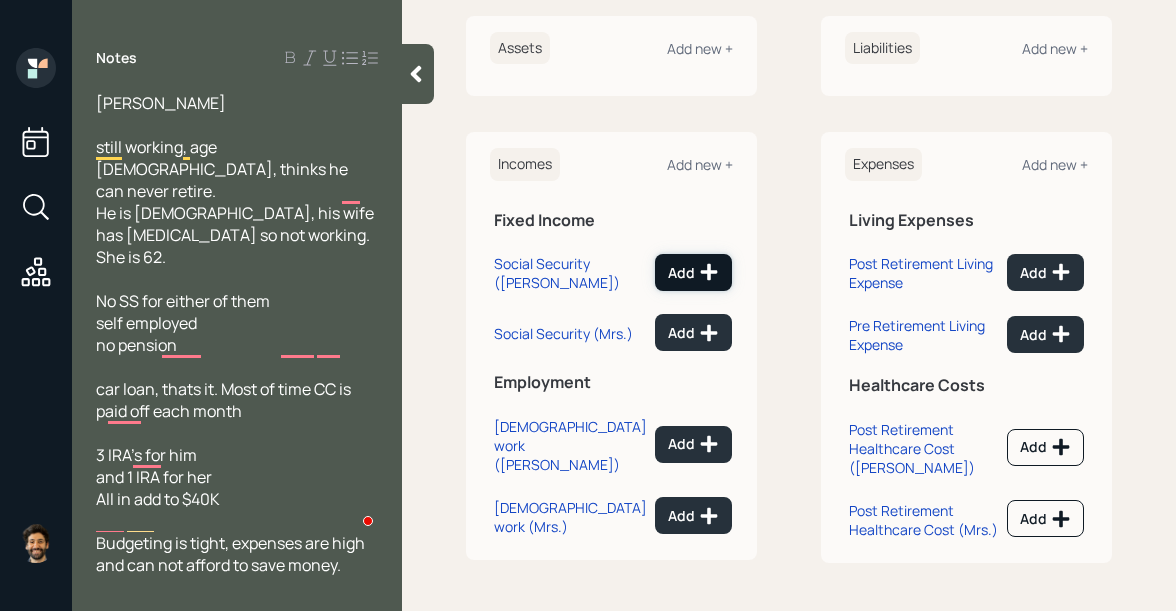 click 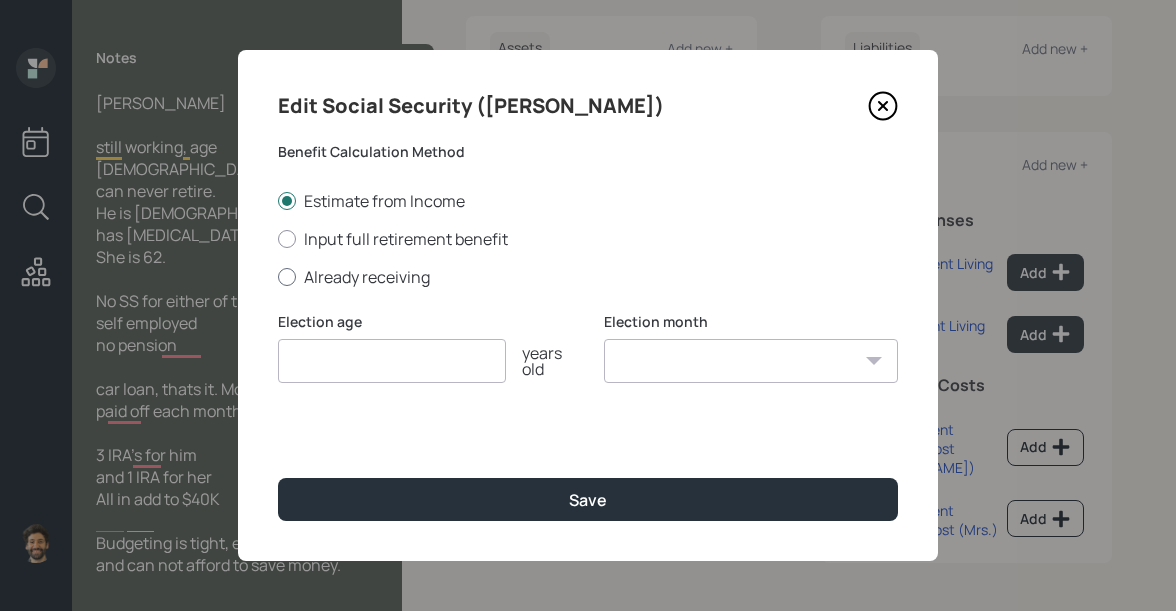 click on "Already receiving" at bounding box center (588, 277) 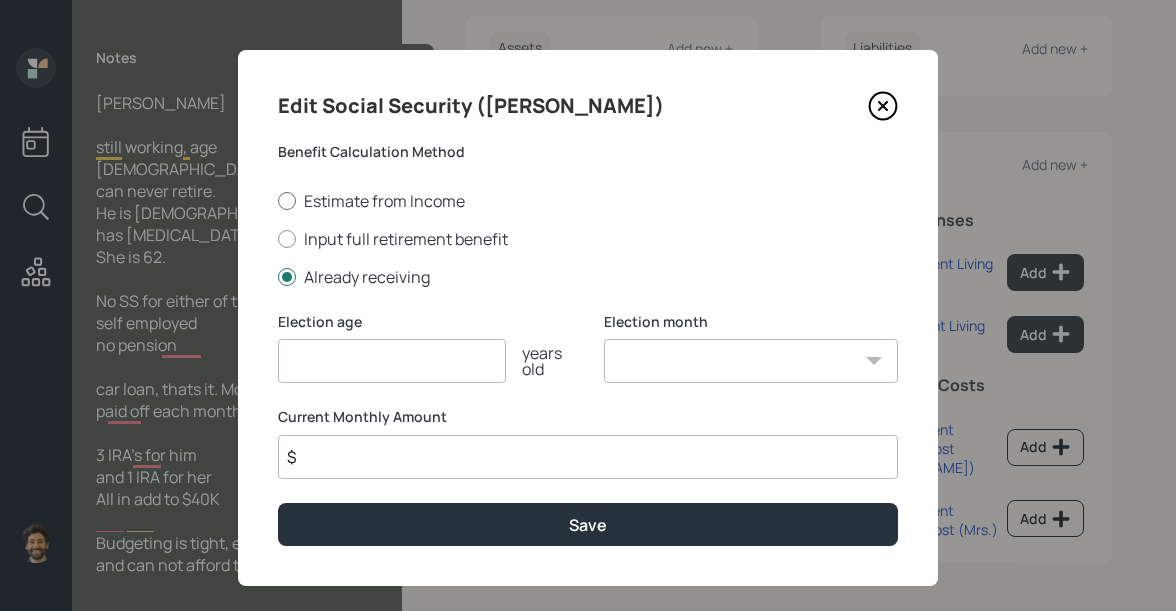click on "Estimate from Income" at bounding box center (588, 201) 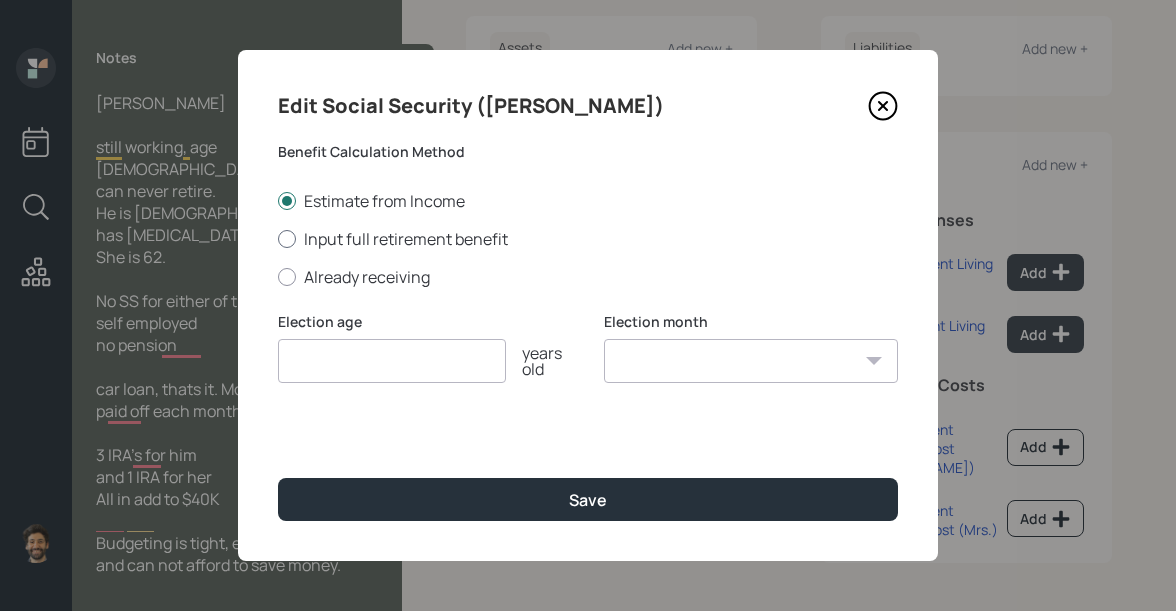 click on "Input full retirement benefit" at bounding box center (588, 239) 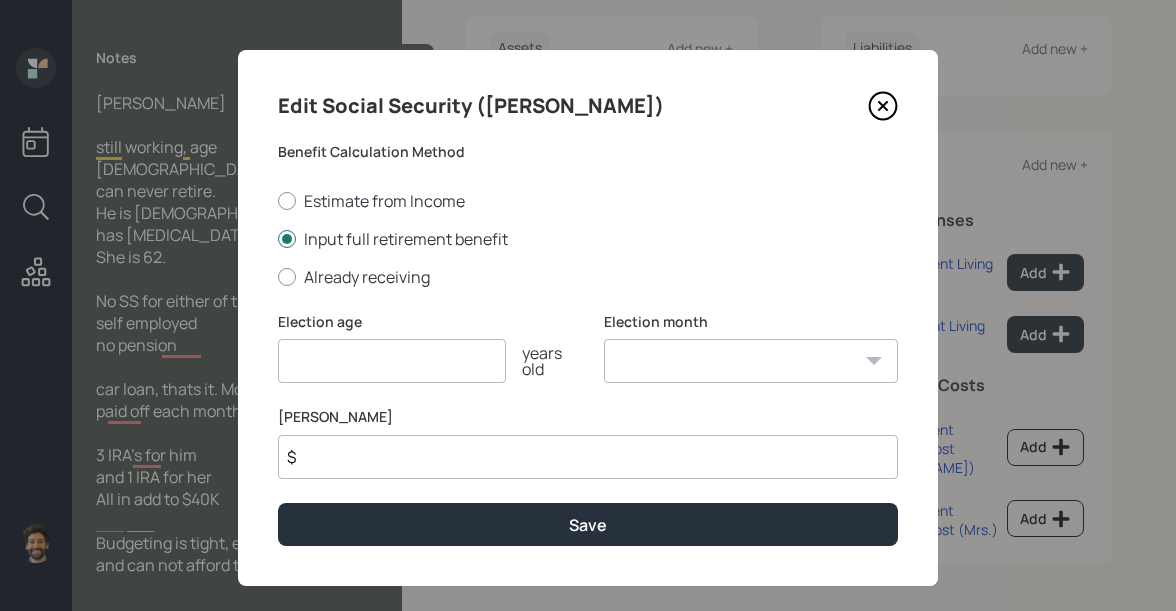 click on "$" at bounding box center (588, 457) 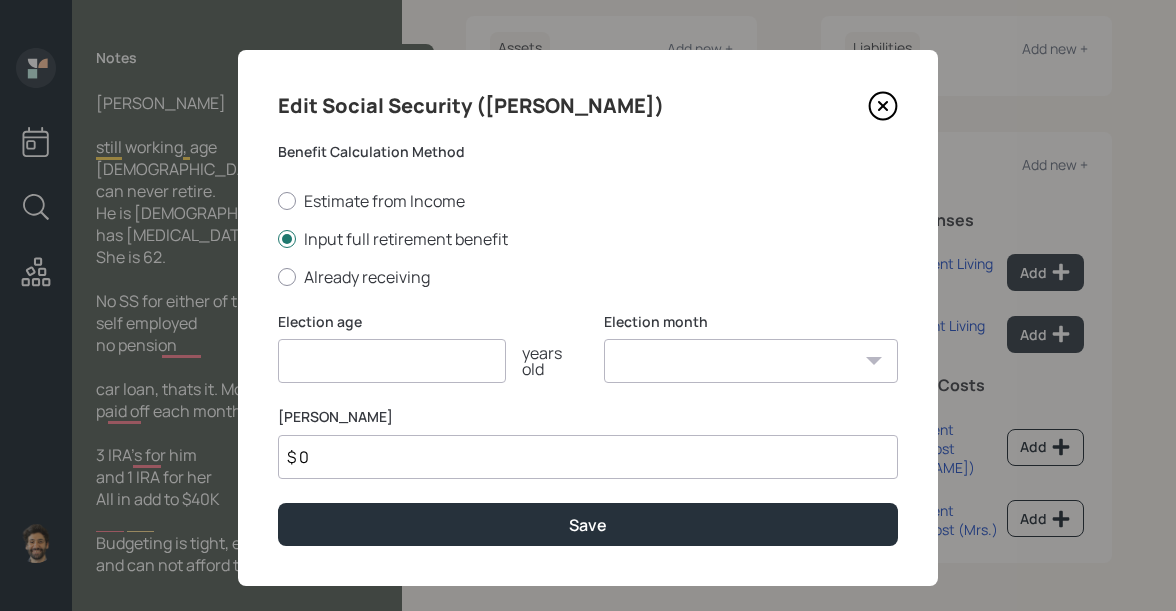 type on "$ 0" 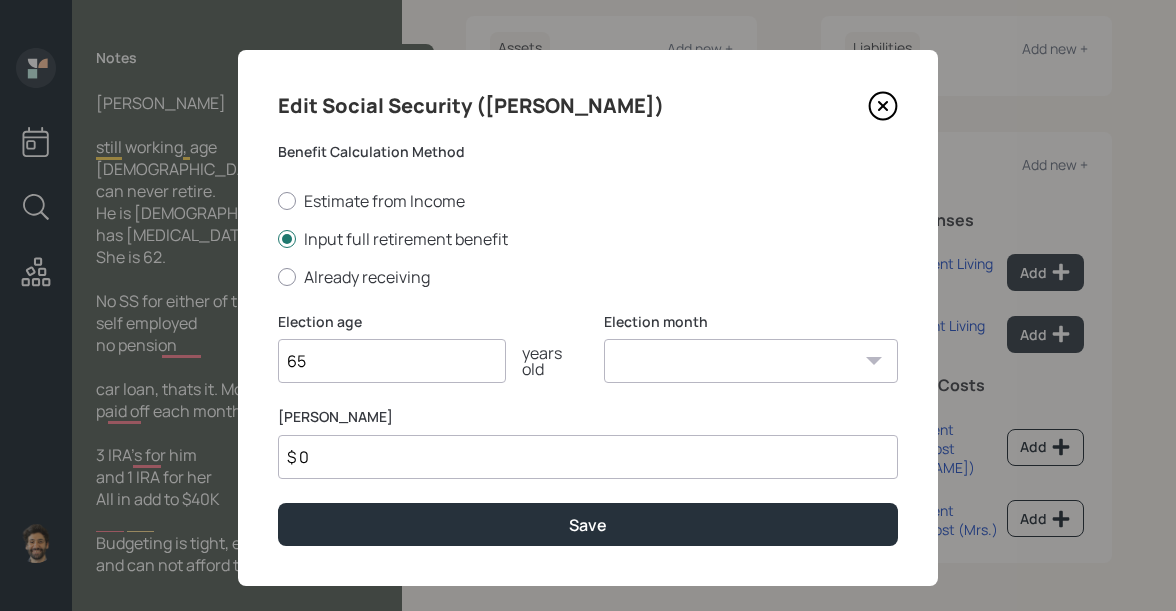 type on "65" 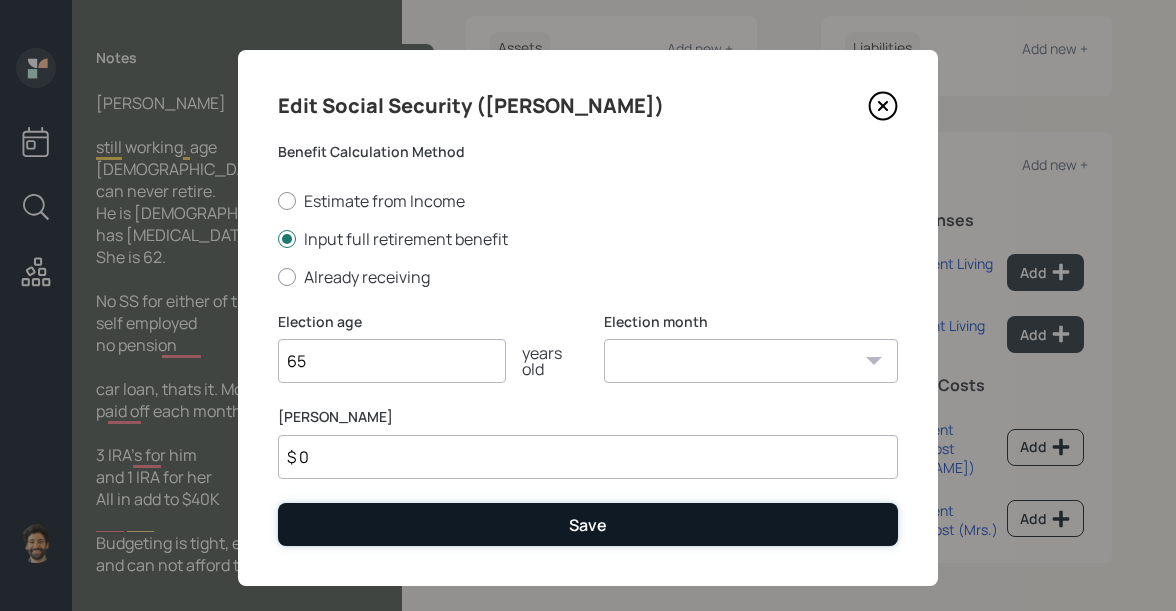 click on "Save" at bounding box center [588, 524] 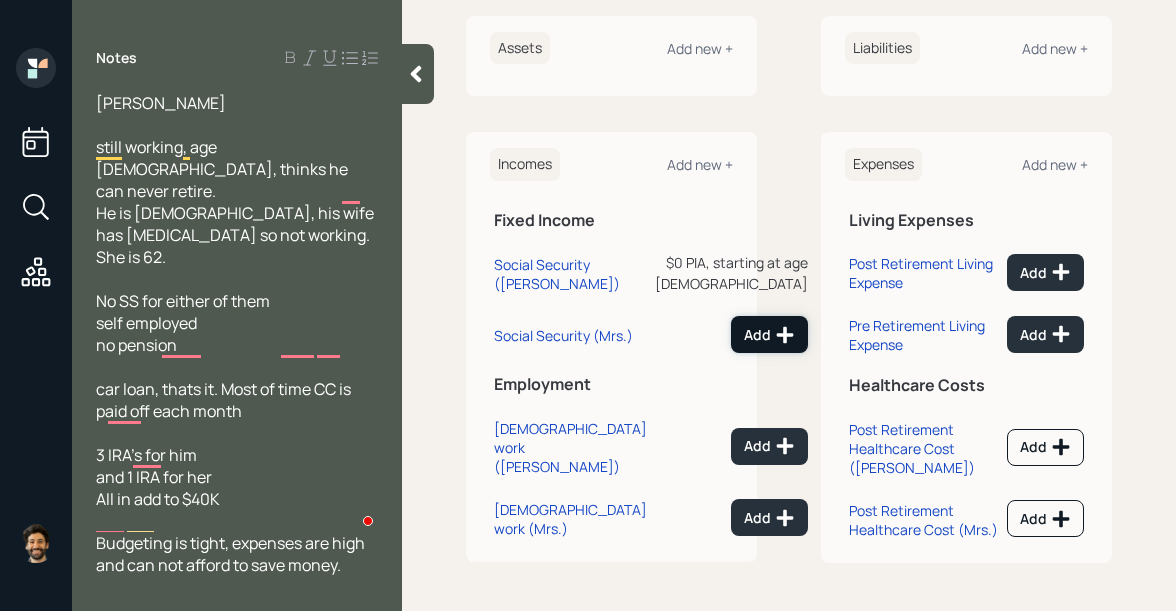 click on "Add" at bounding box center [769, 334] 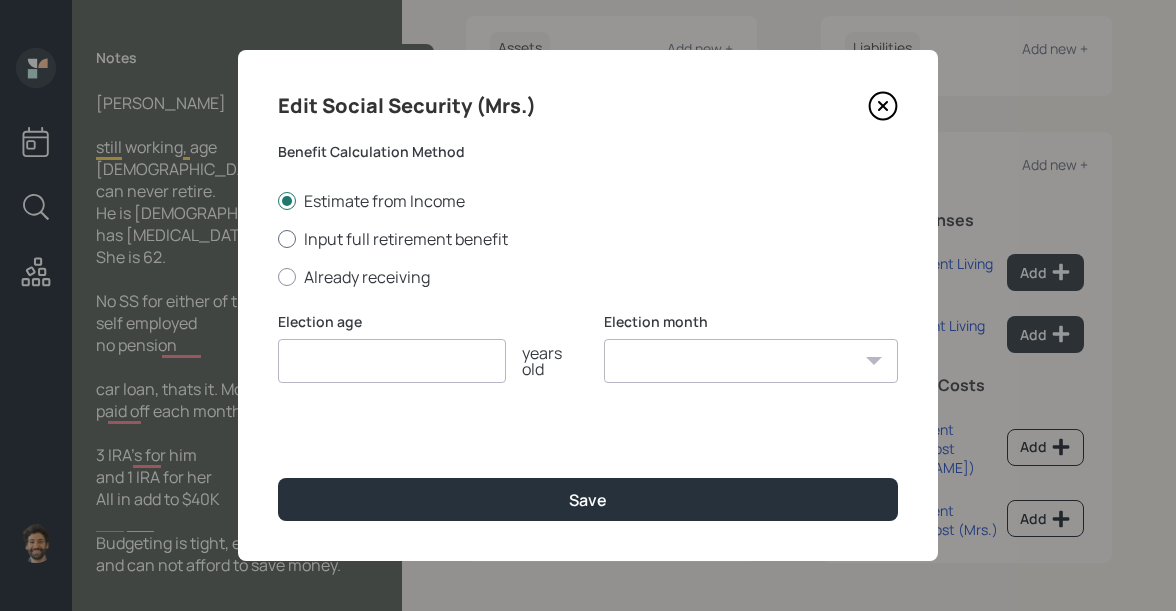 click on "Input full retirement benefit" at bounding box center [588, 239] 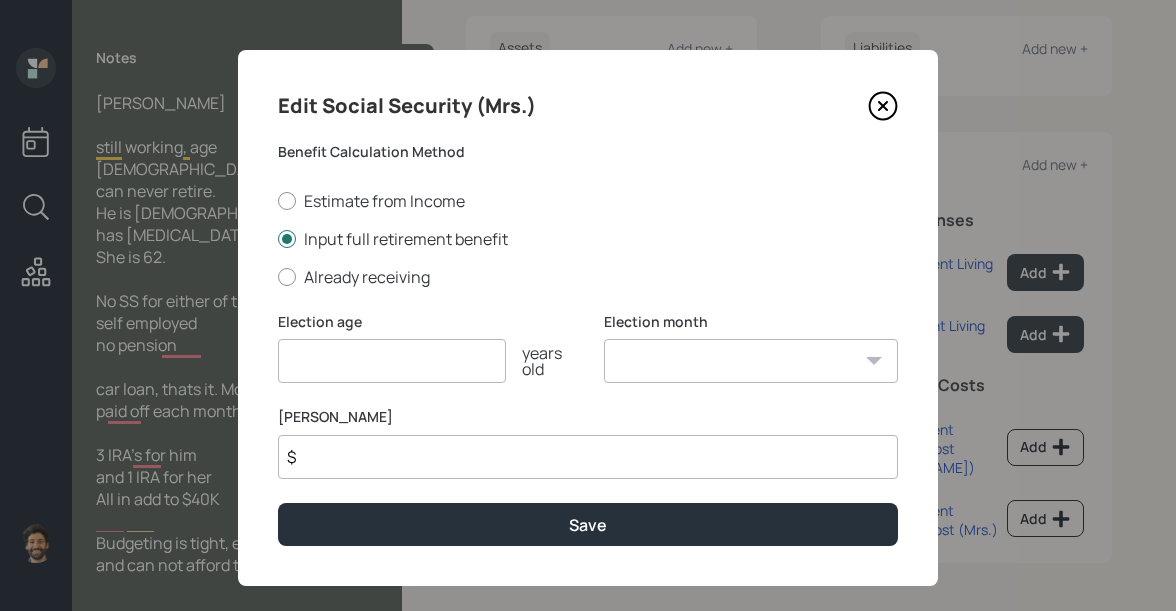 click on "$" at bounding box center (588, 457) 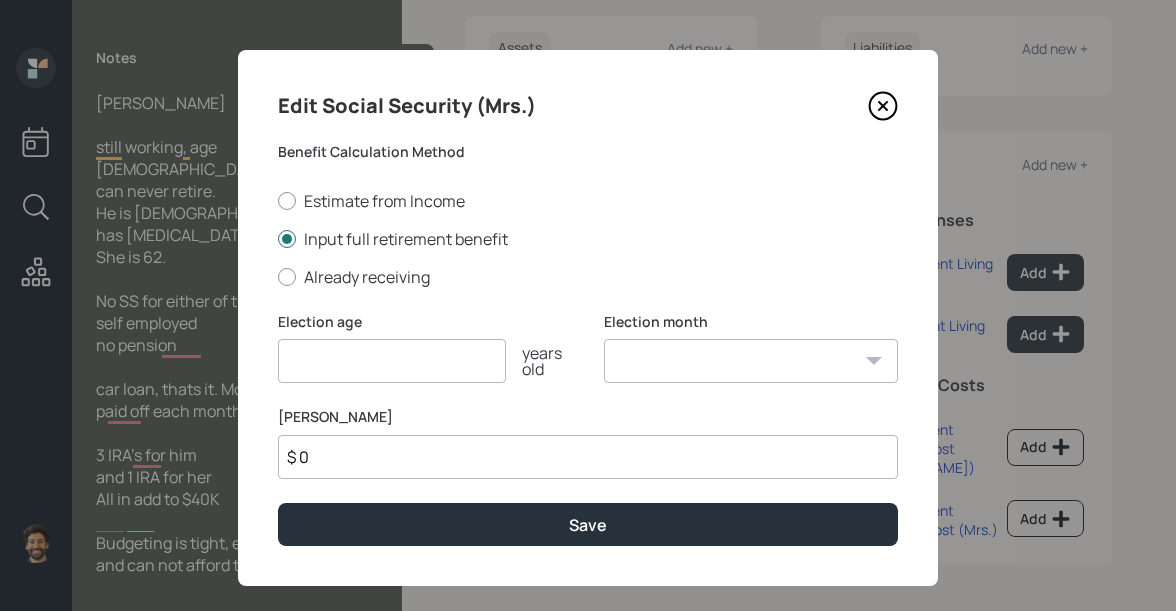 type on "$ 0" 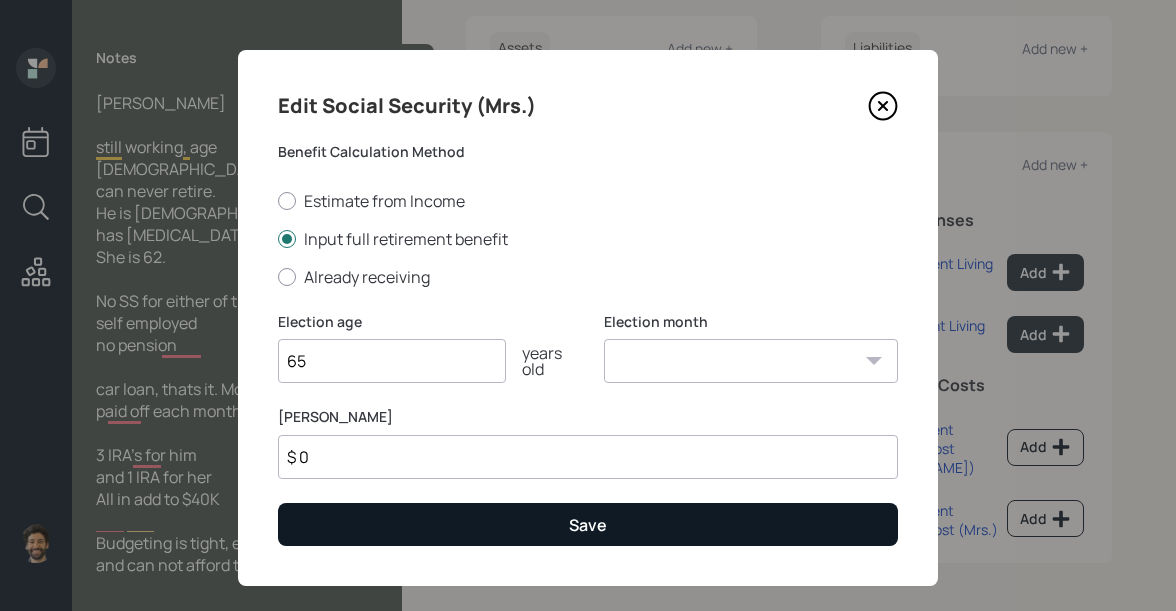 type on "65" 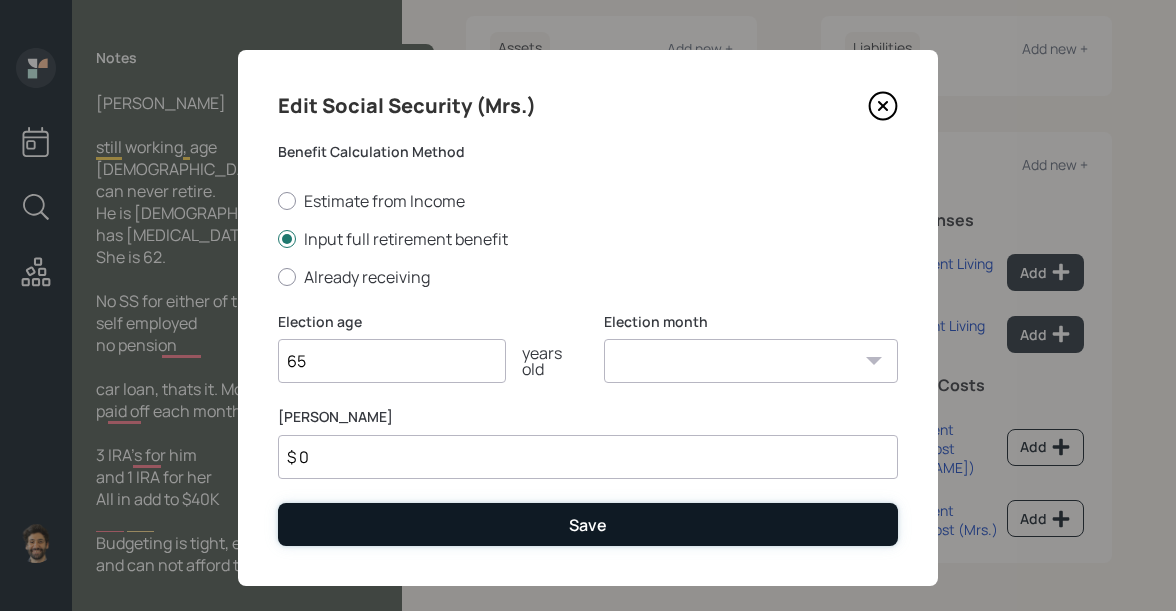 click on "Save" at bounding box center [588, 524] 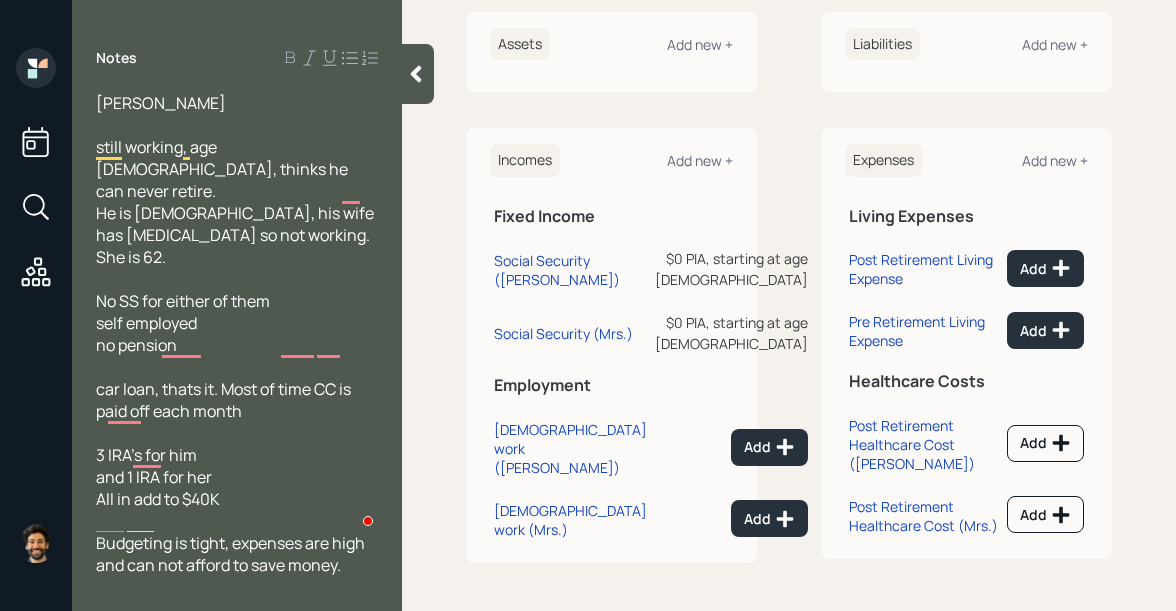 scroll, scrollTop: 0, scrollLeft: 0, axis: both 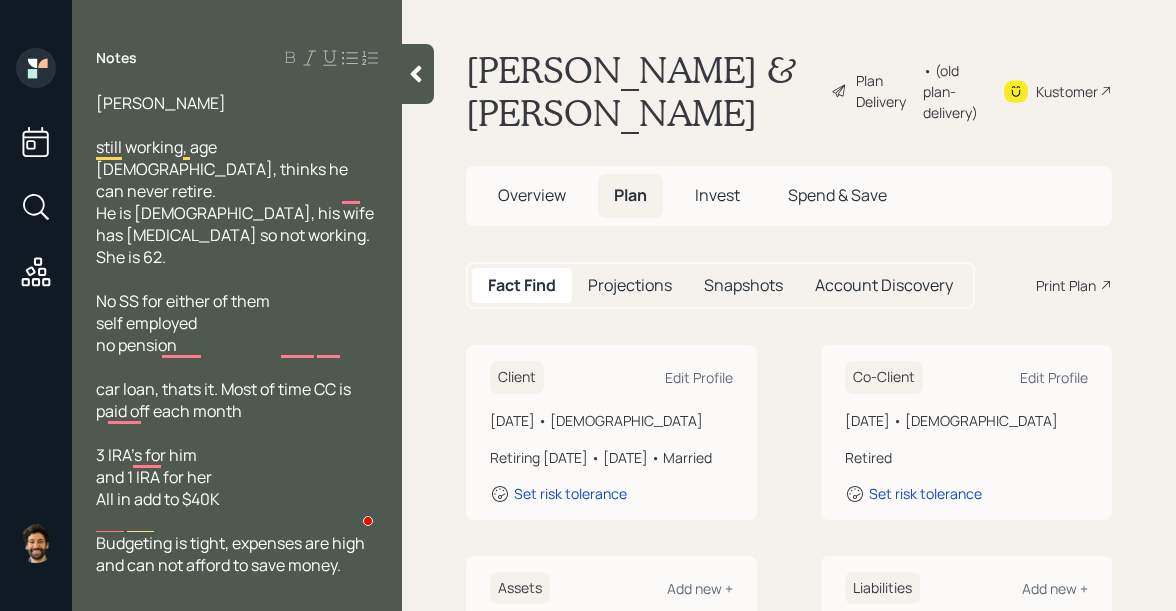 click on "Projections" at bounding box center [630, 285] 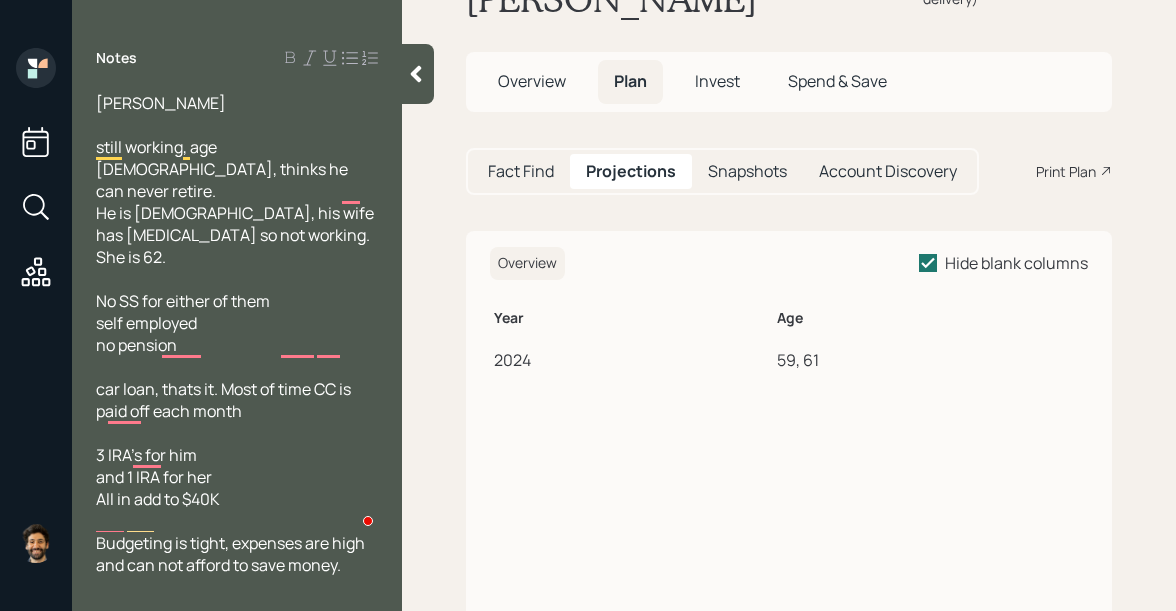 scroll, scrollTop: 115, scrollLeft: 0, axis: vertical 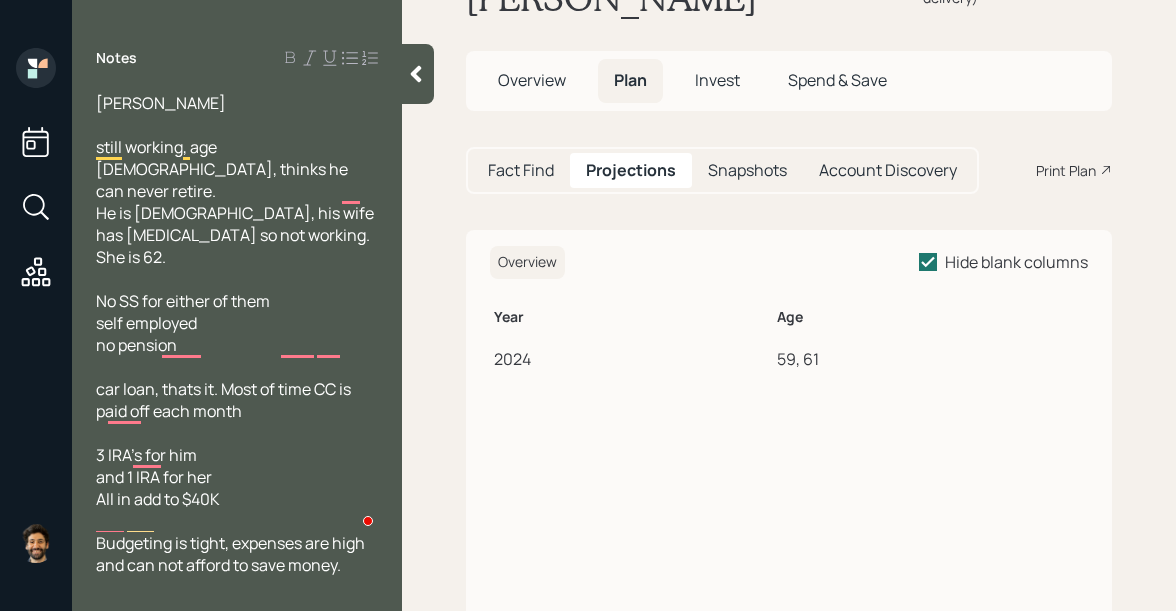 click on "Fact Find" at bounding box center [521, 170] 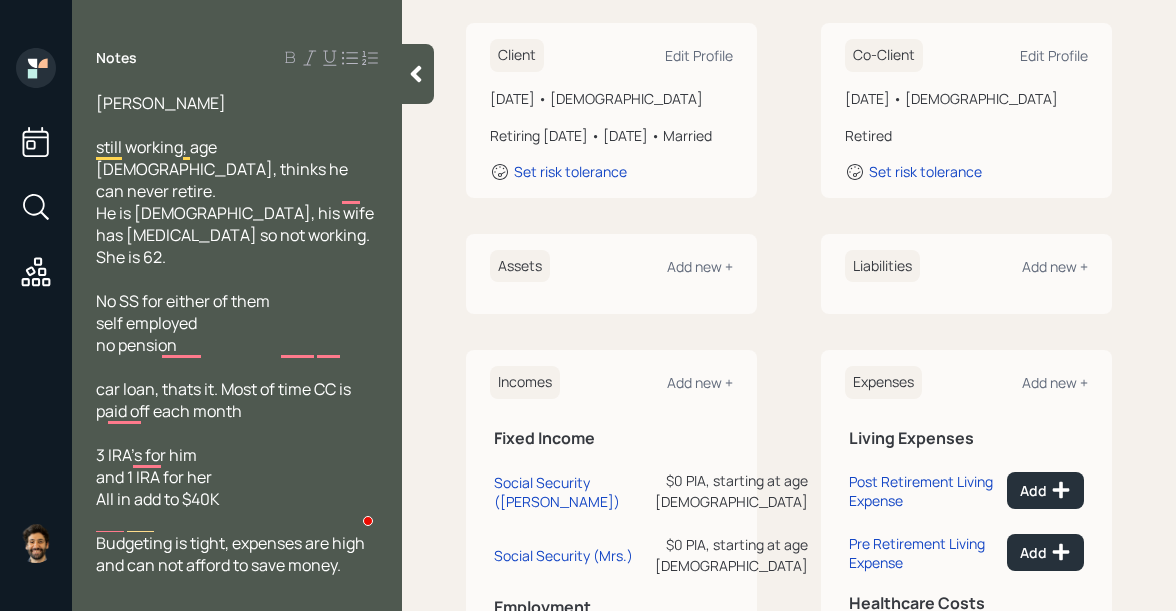 scroll, scrollTop: 547, scrollLeft: 0, axis: vertical 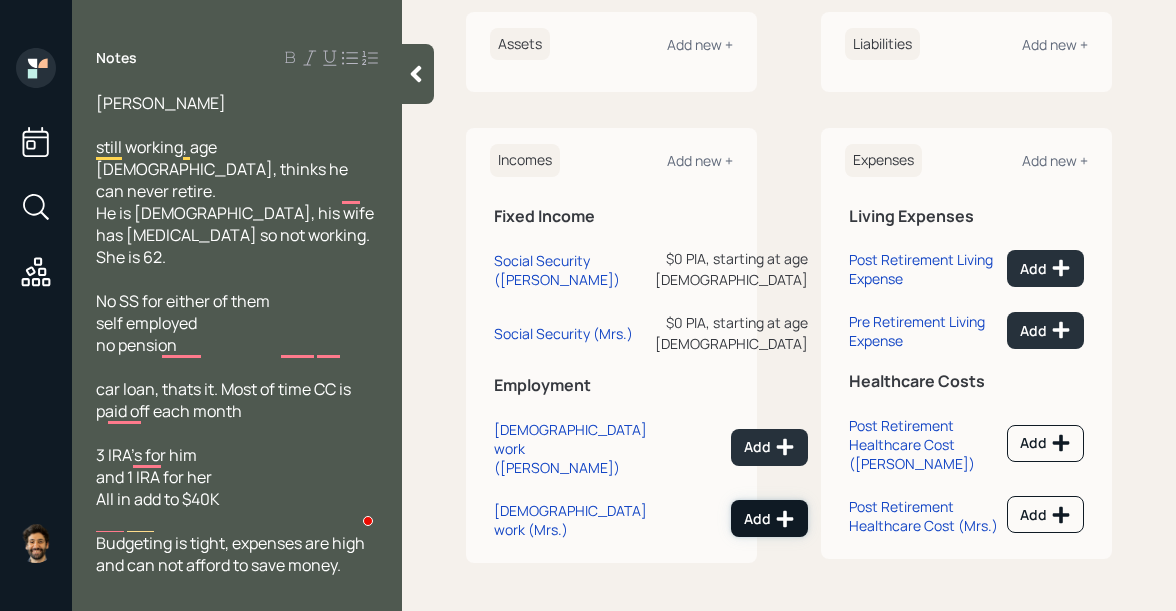 click on "Add" at bounding box center [769, 519] 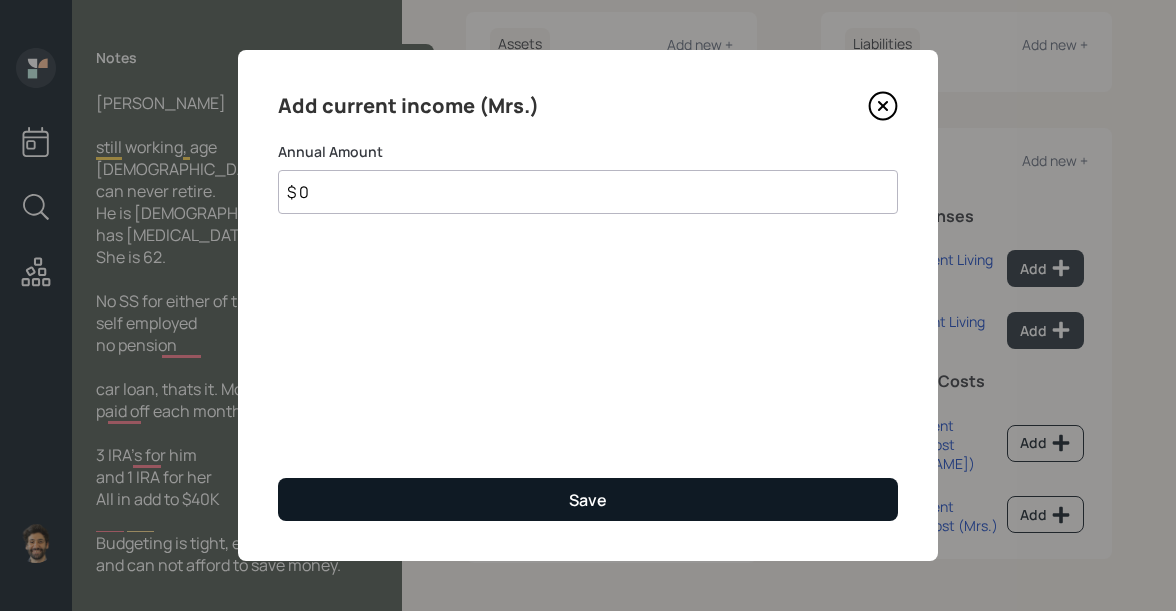 type on "$ 0" 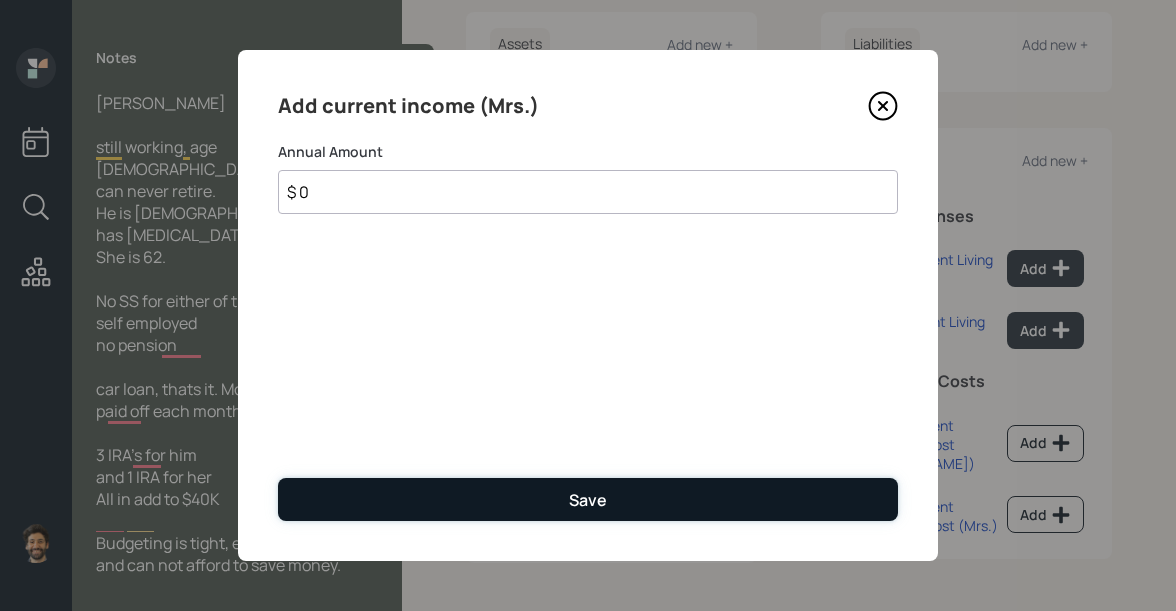click on "Save" at bounding box center [588, 500] 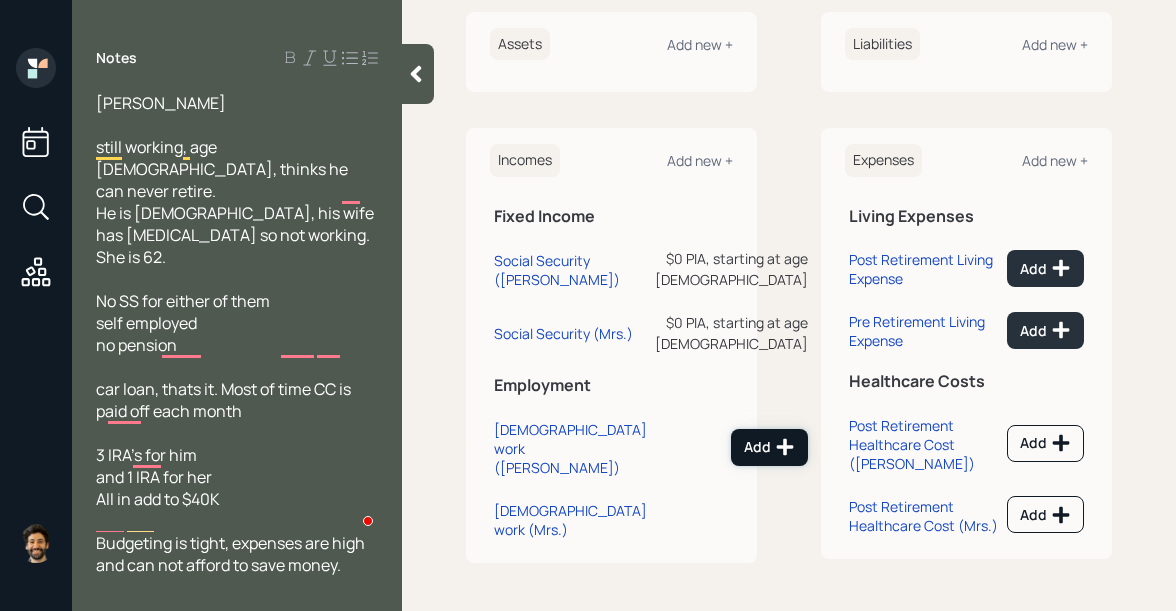 click on "Add" at bounding box center (769, 447) 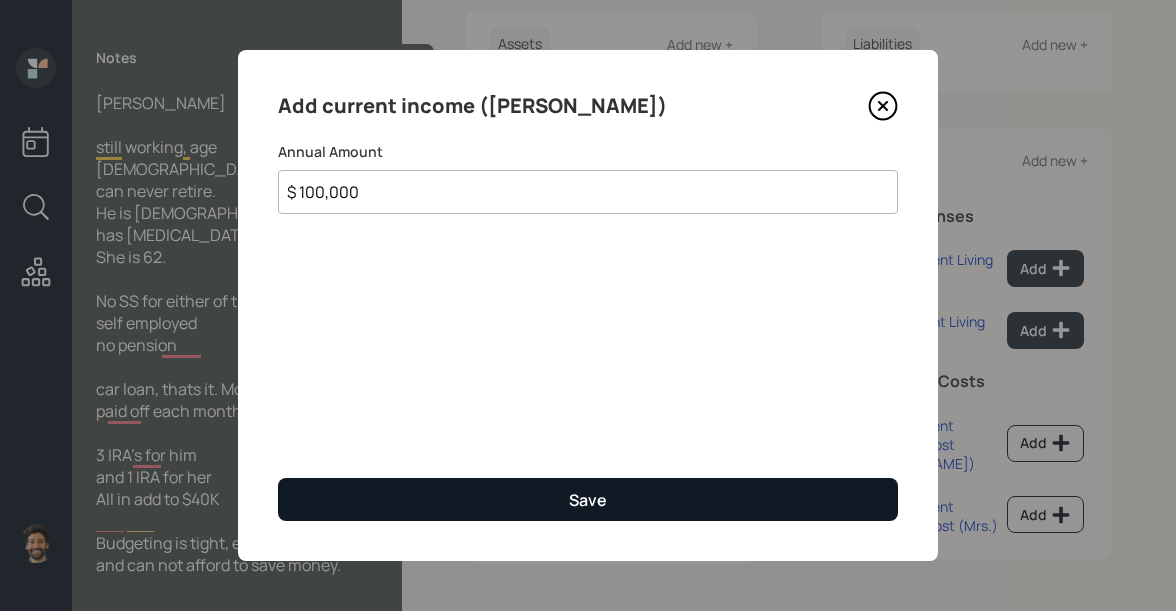 type on "$ 100,000" 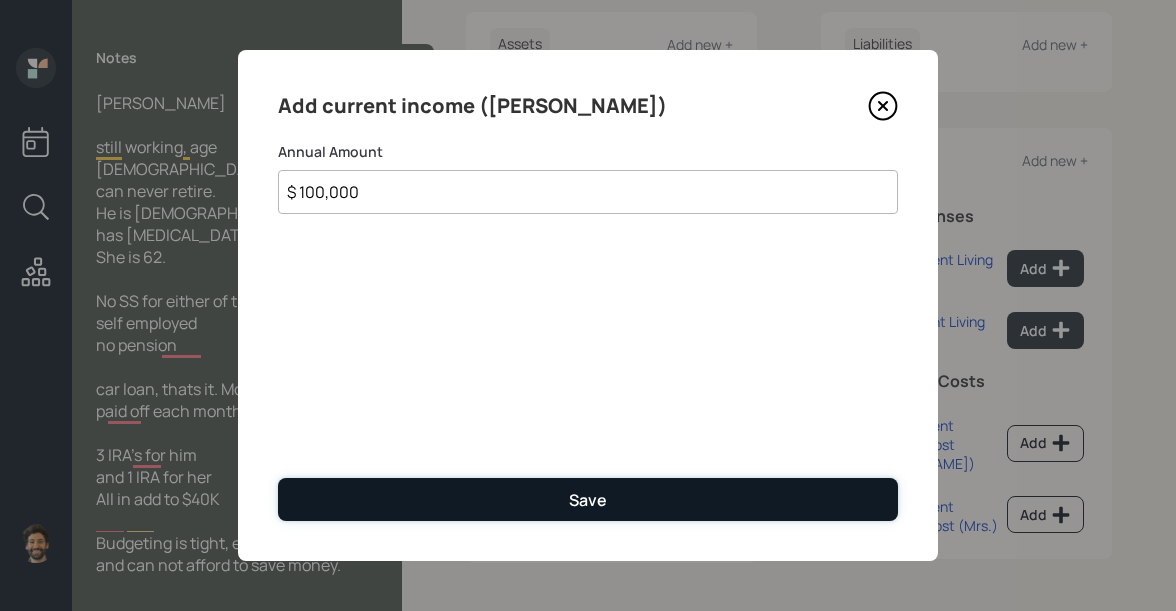 click on "Save" at bounding box center [588, 499] 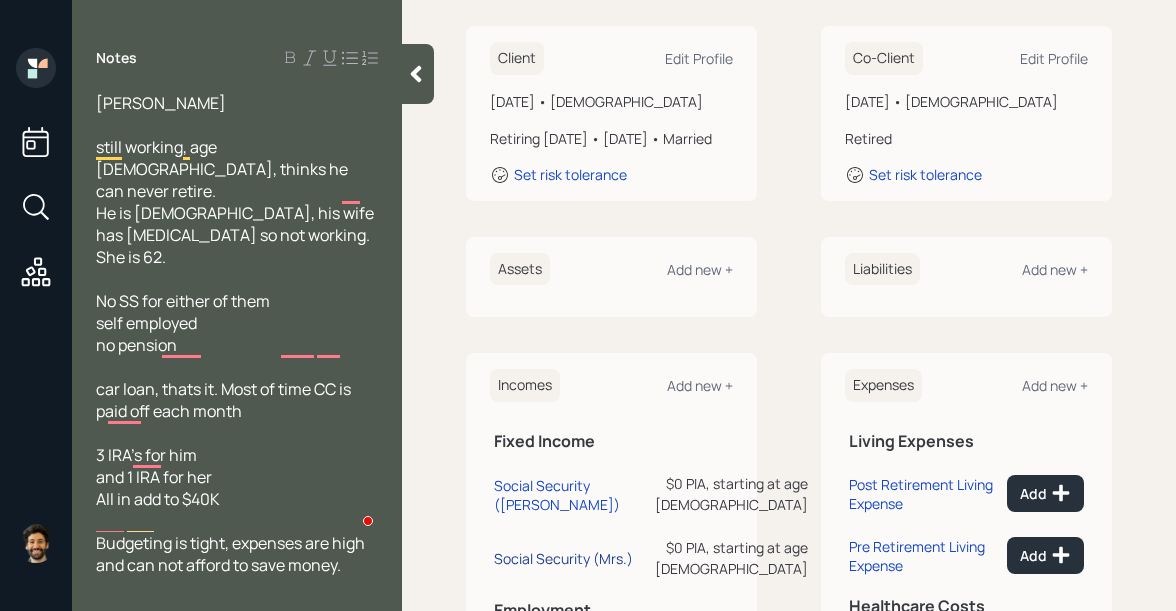 scroll, scrollTop: 251, scrollLeft: 0, axis: vertical 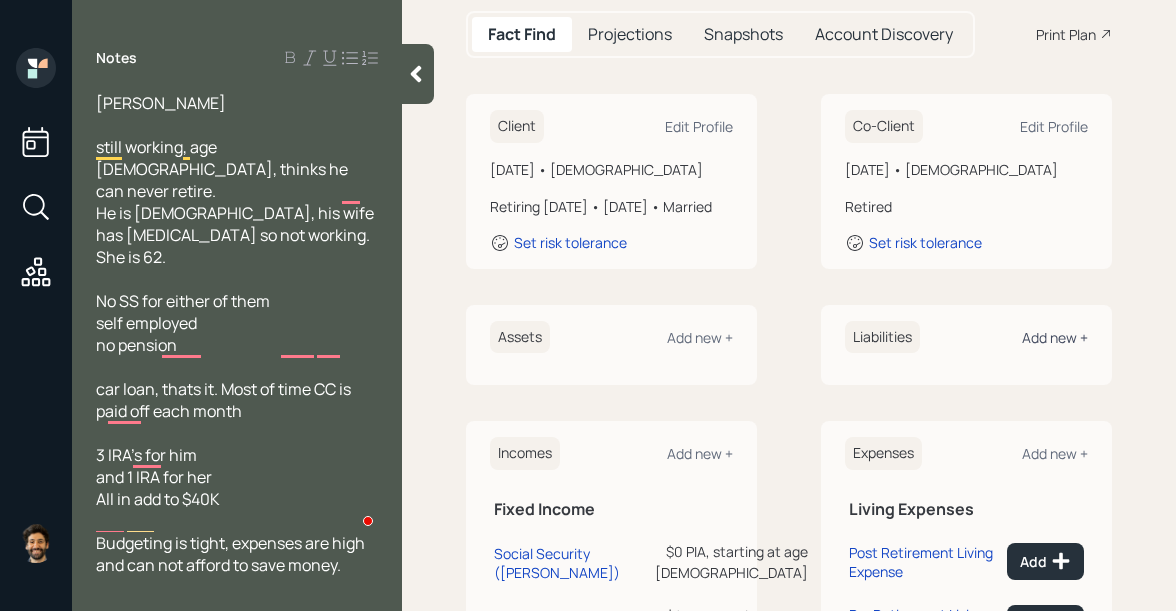click on "Add new +" at bounding box center [1055, 337] 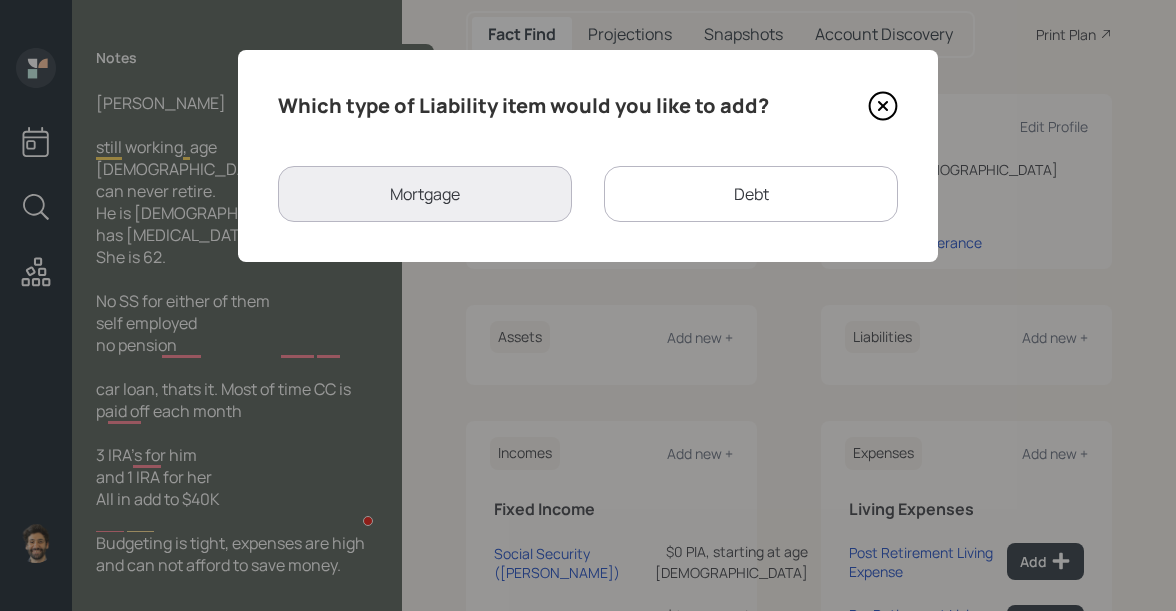 click on "Debt" at bounding box center [751, 194] 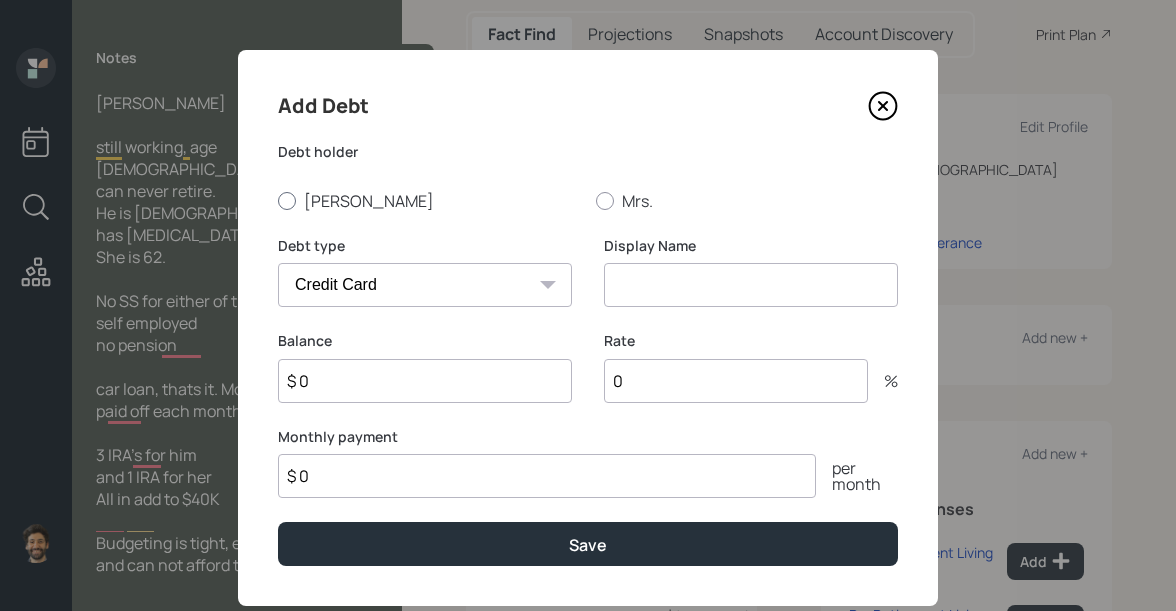 click on "Kelly" at bounding box center (429, 201) 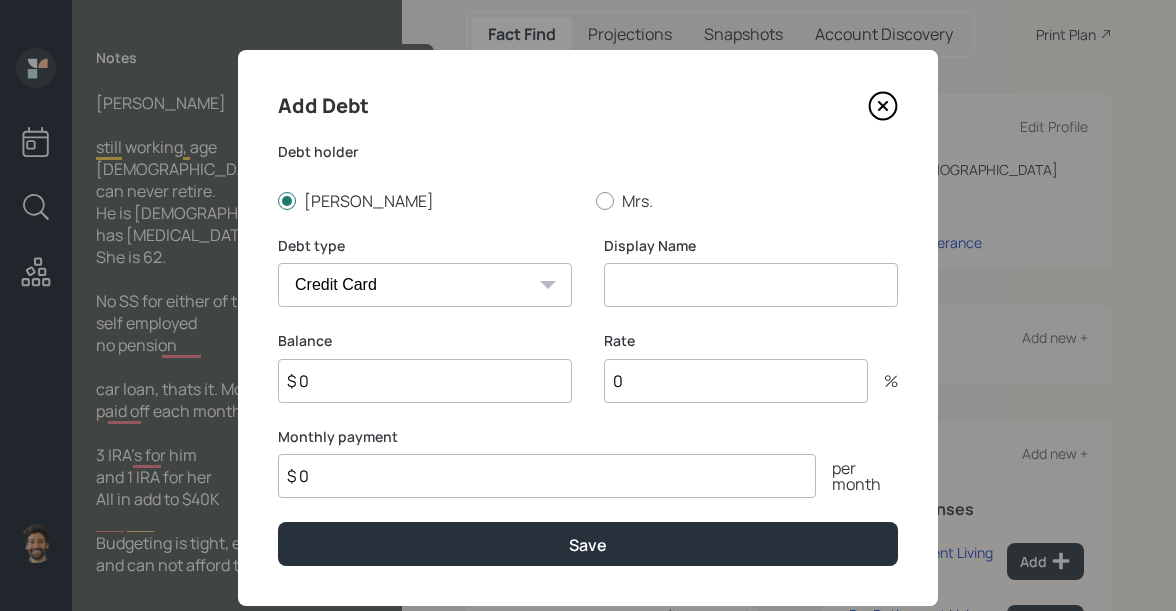 click on "Car Credit Card Medical Student Other" at bounding box center [425, 285] 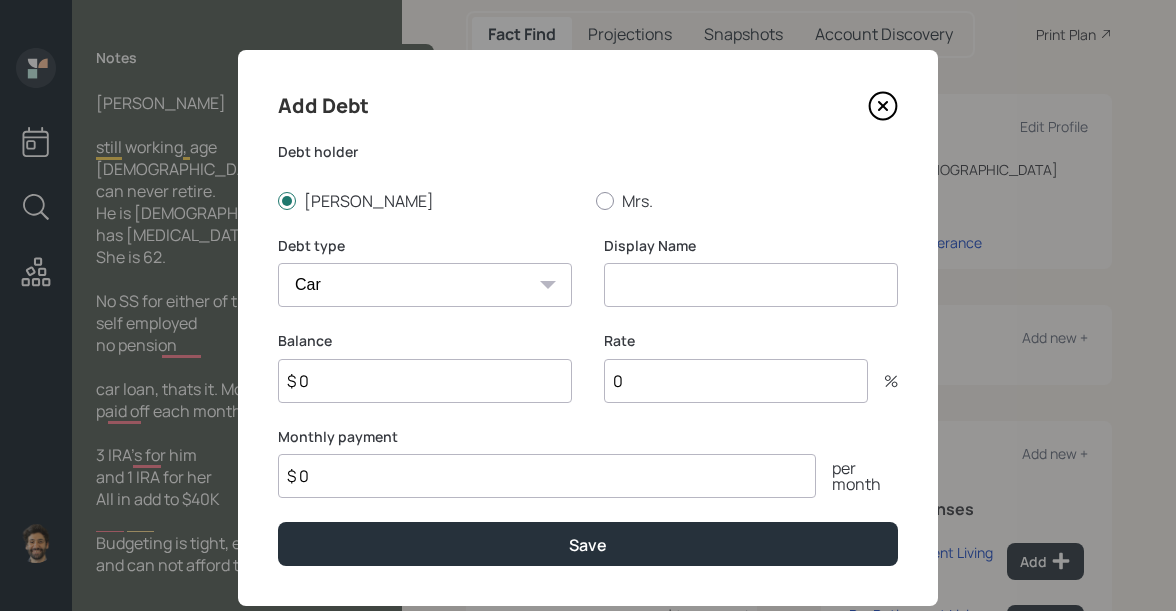 click at bounding box center [751, 285] 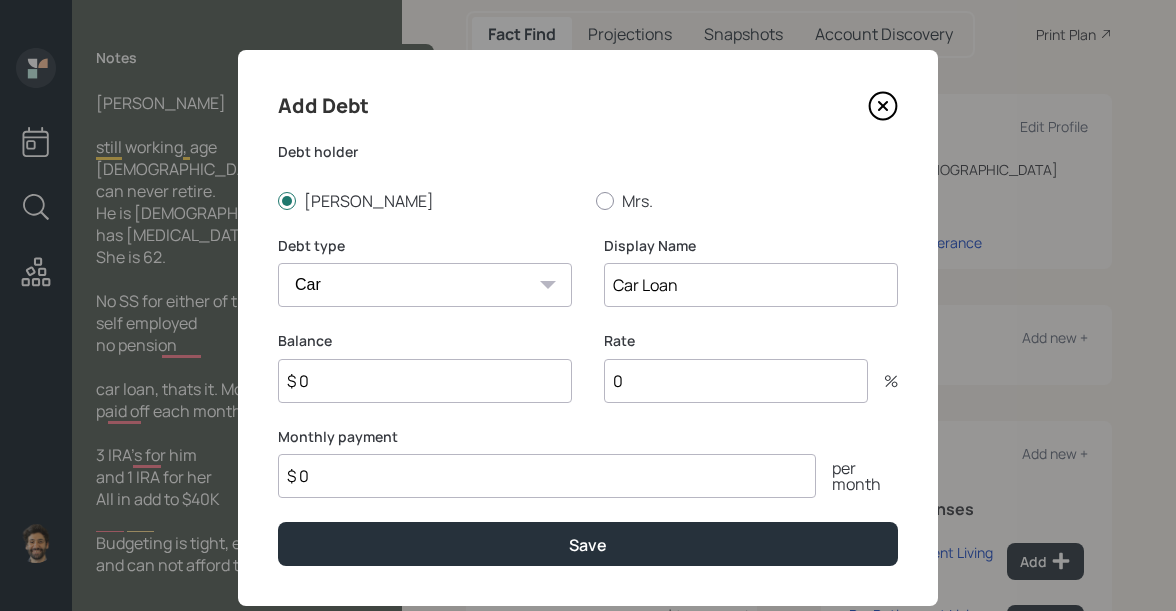 type on "Car Loan" 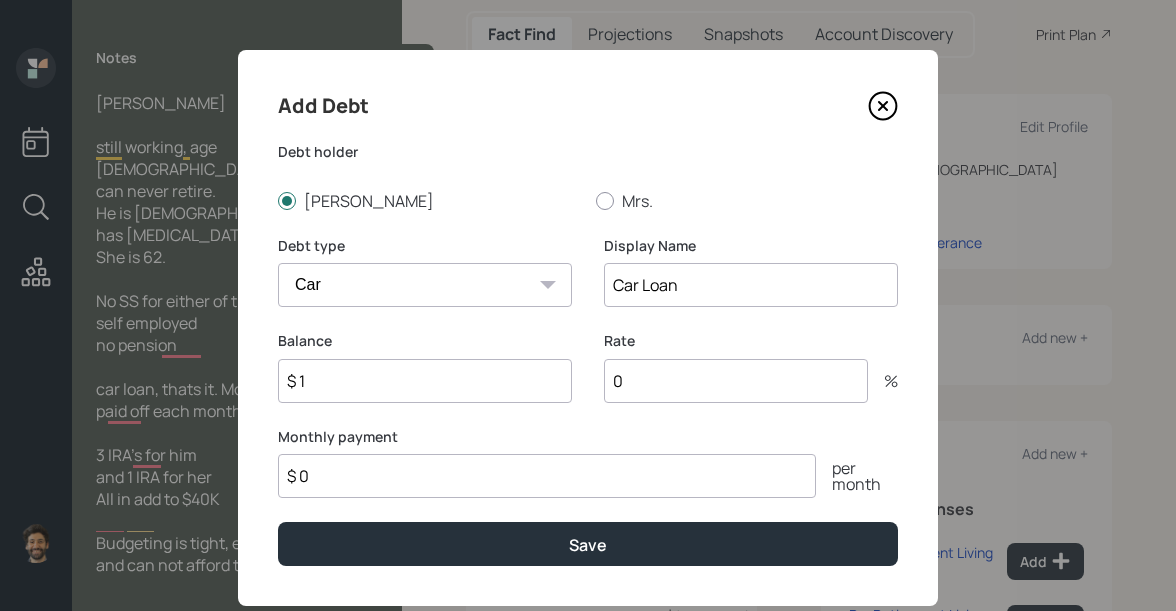 type on "$ 1" 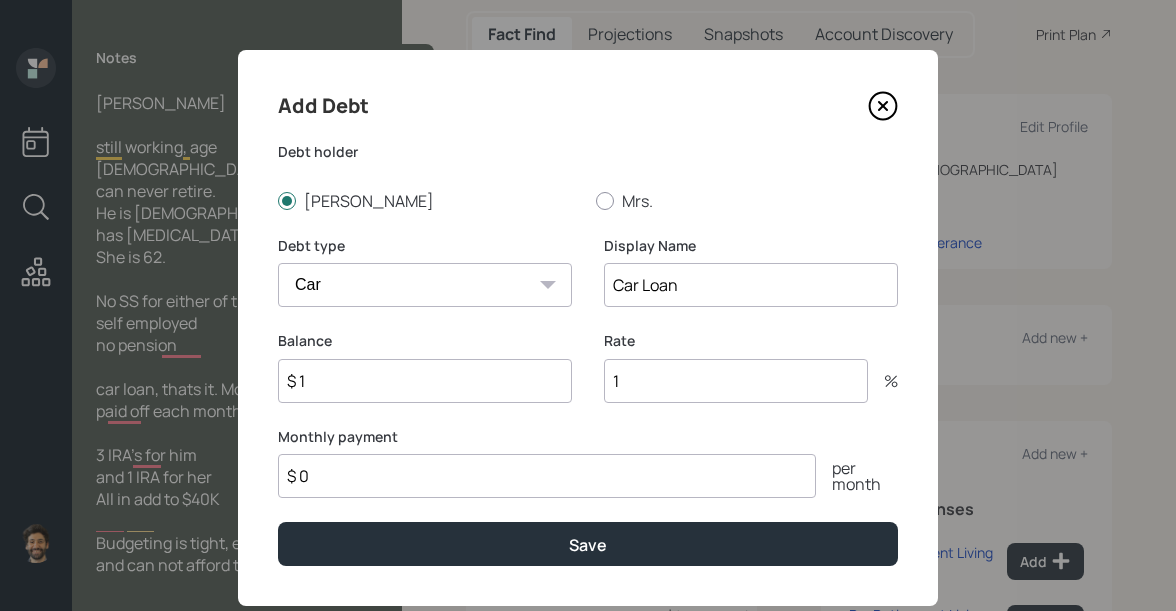 type on "1" 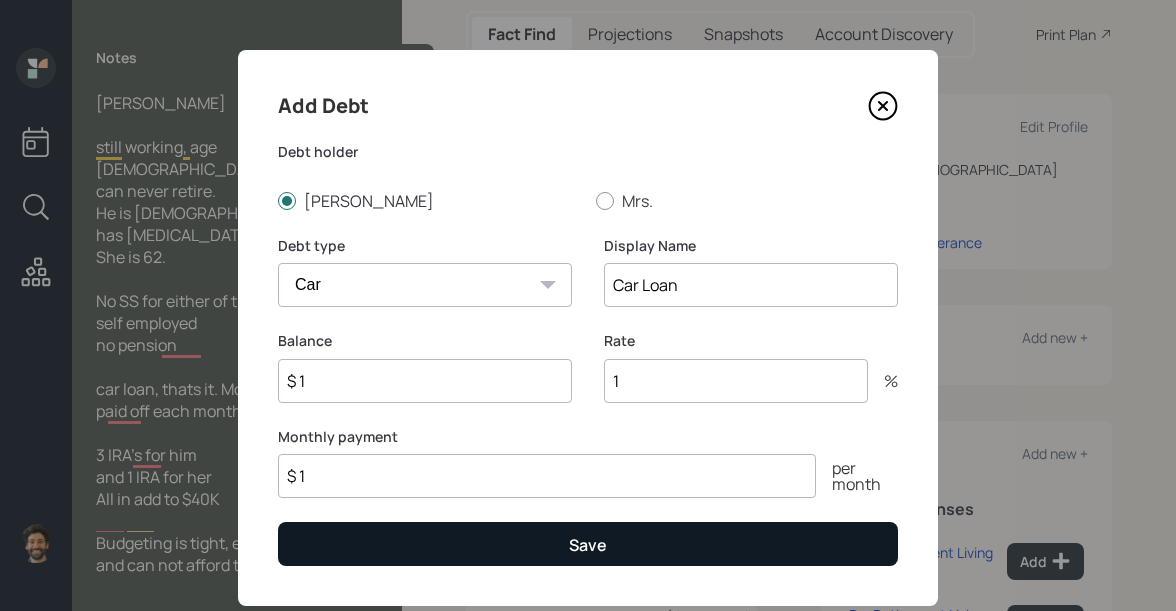 type on "$ 1" 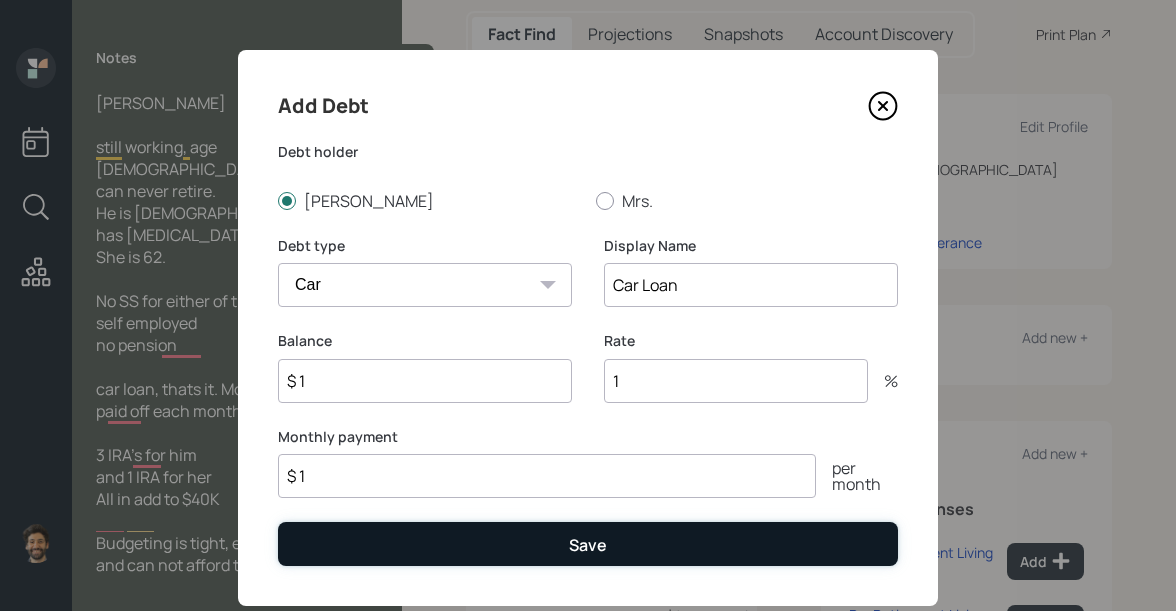 click on "Save" at bounding box center (588, 543) 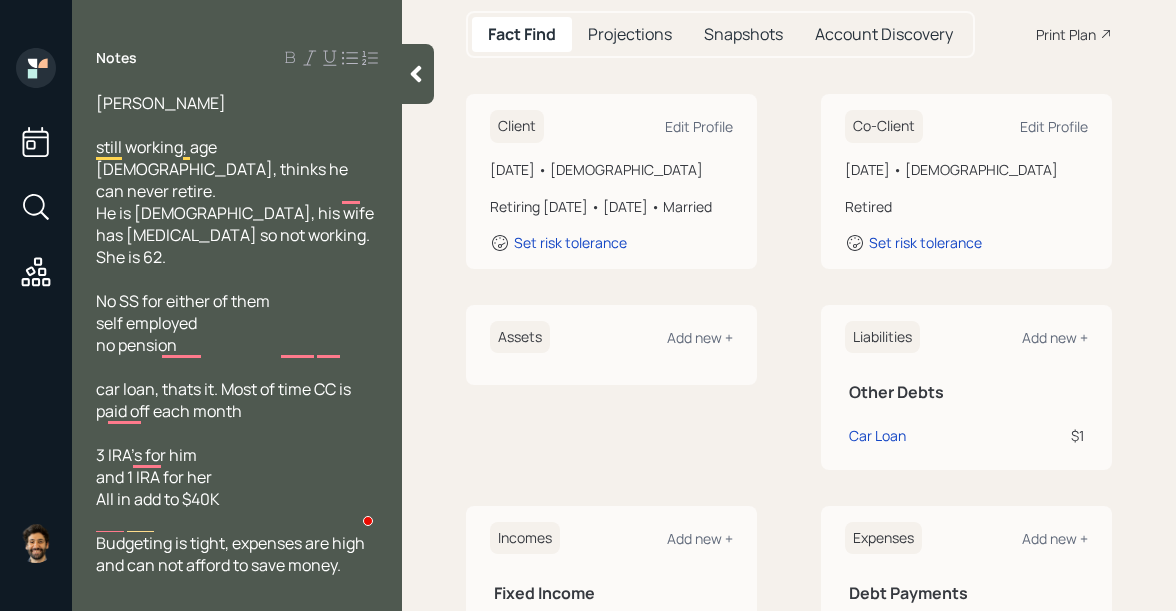 scroll, scrollTop: 260, scrollLeft: 0, axis: vertical 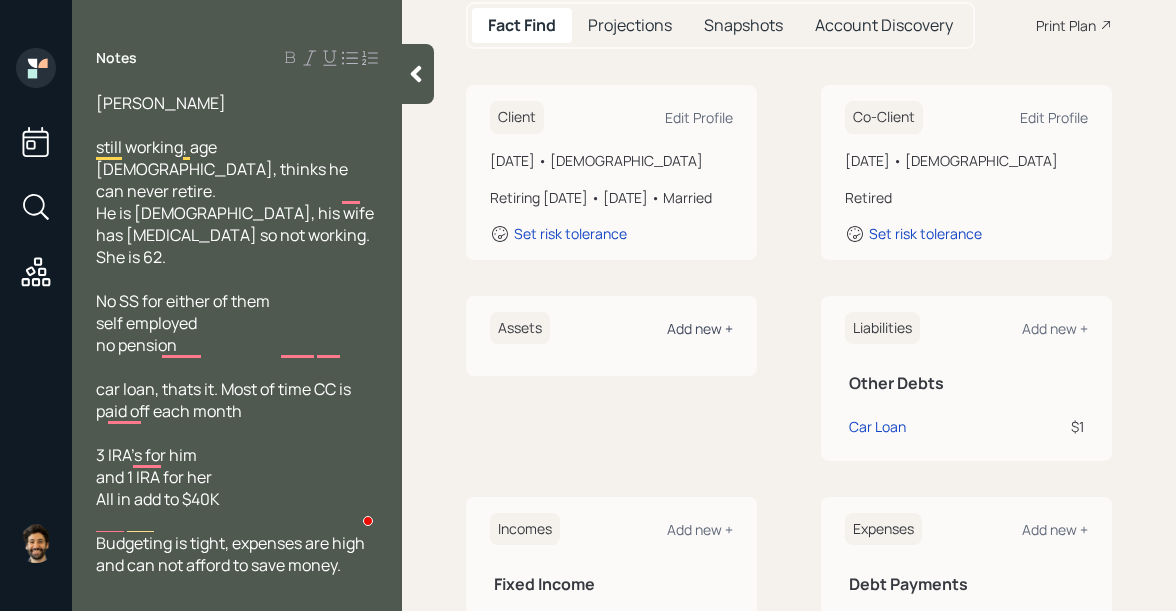 click on "Add new +" at bounding box center [700, 328] 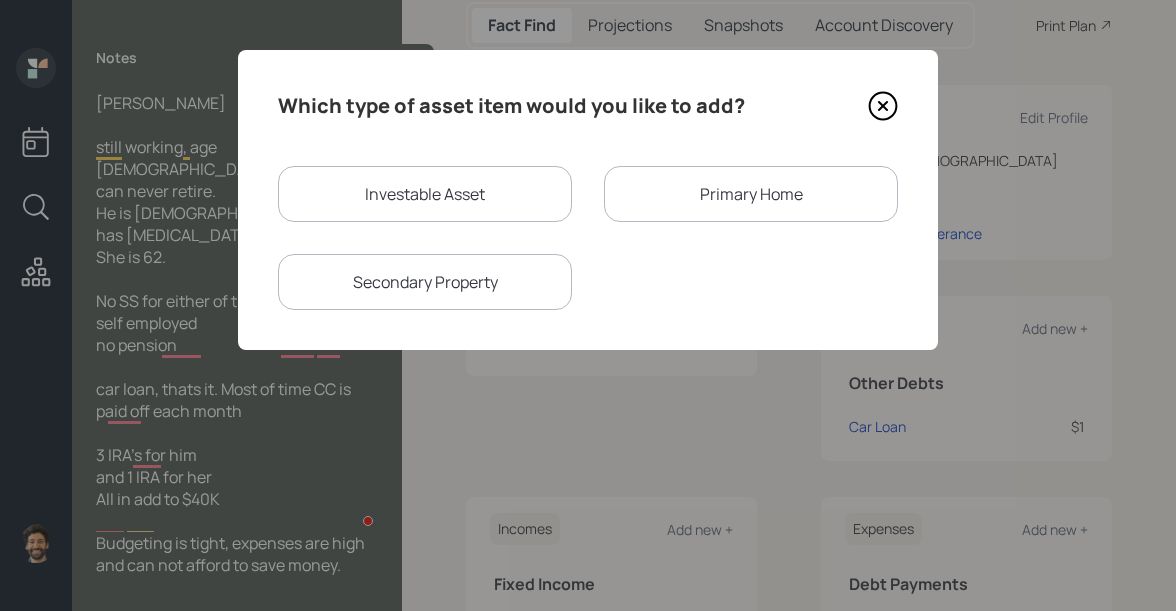 click on "Investable Asset" at bounding box center (425, 194) 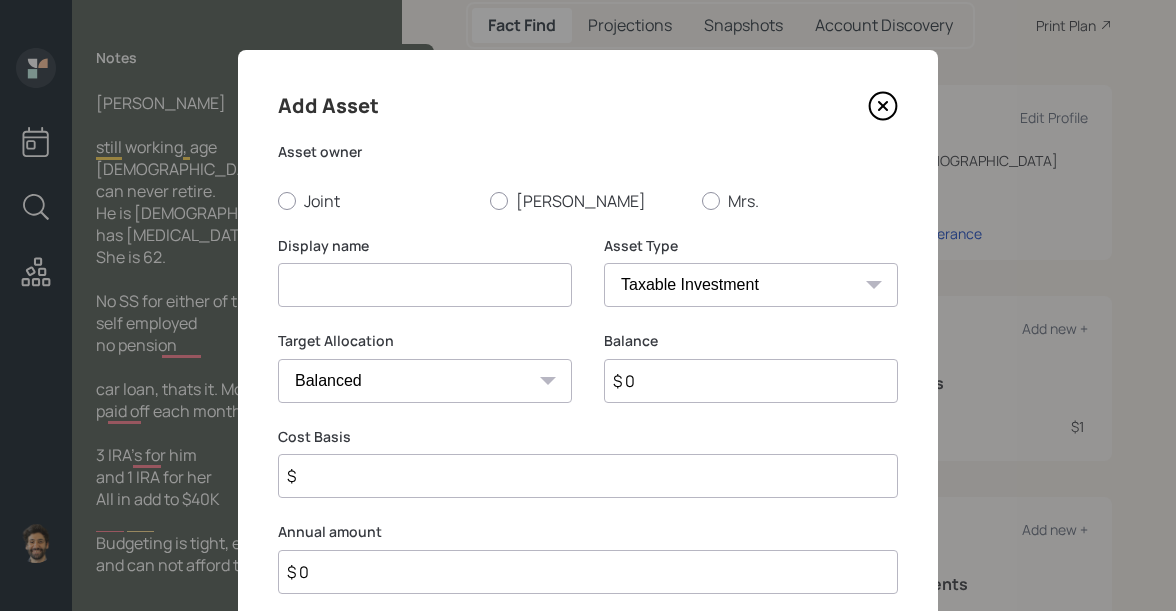 click at bounding box center [425, 285] 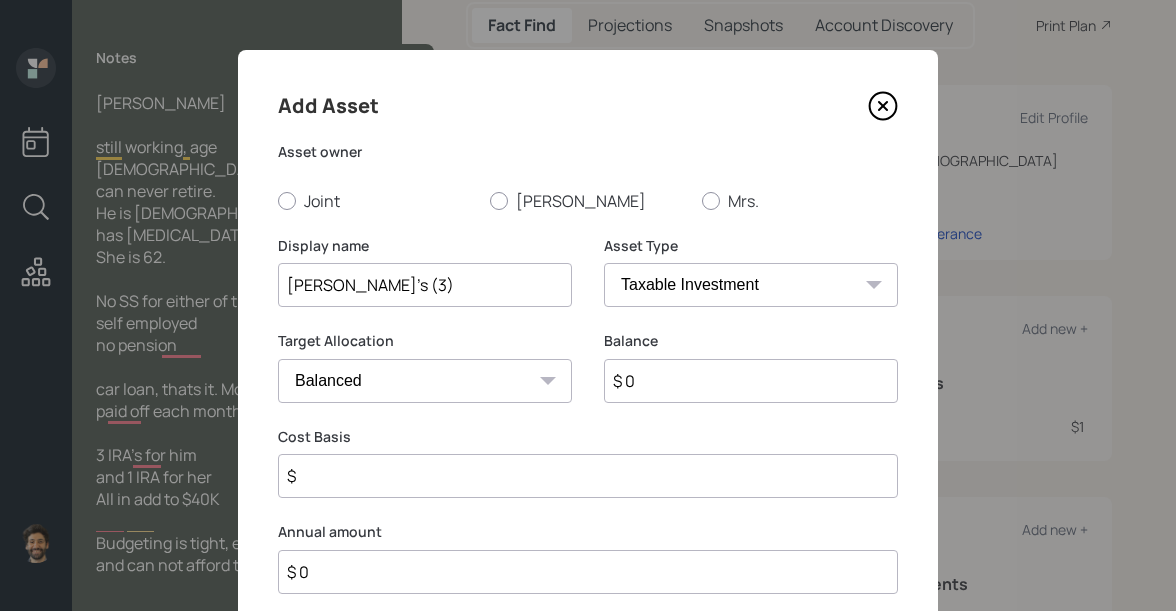 type on "Kelly IRA's (3)" 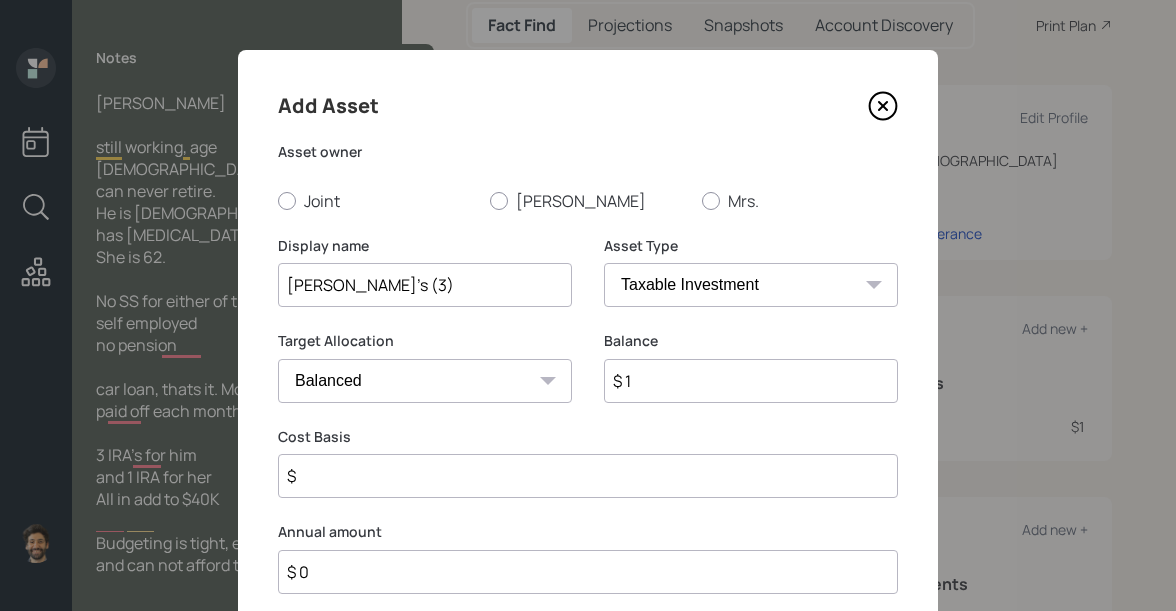 type on "$ 1" 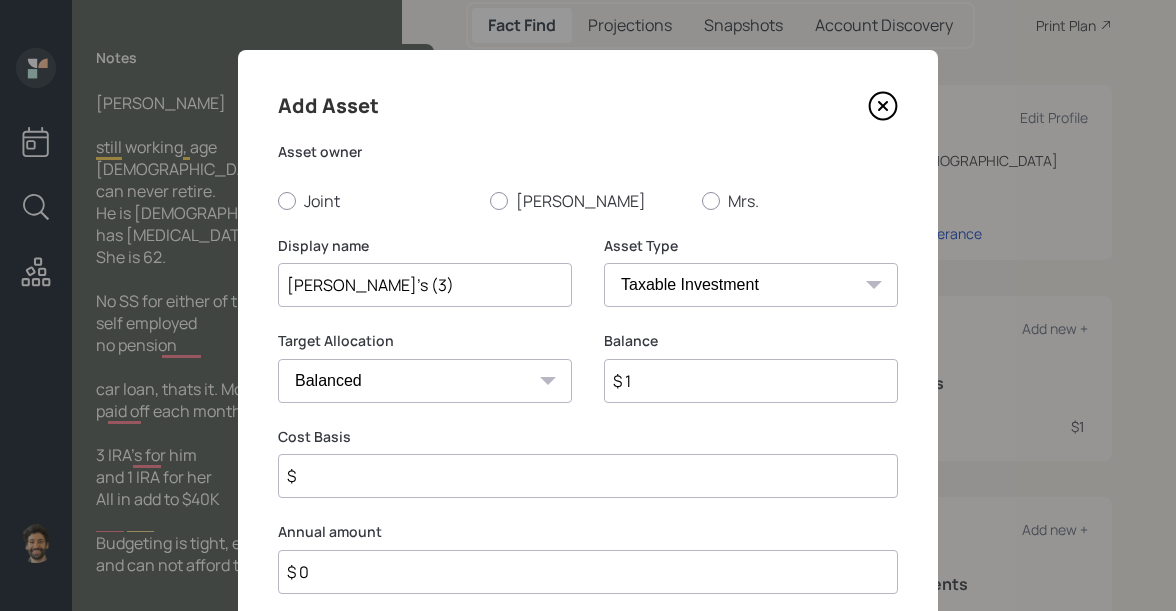 click on "SEP IRA IRA Roth IRA 401(k) Roth 401(k) 403(b) Roth 403(b) 457(b) Roth 457(b) Health Savings Account 529 Taxable Investment Checking / Savings Emergency Fund" at bounding box center [751, 285] 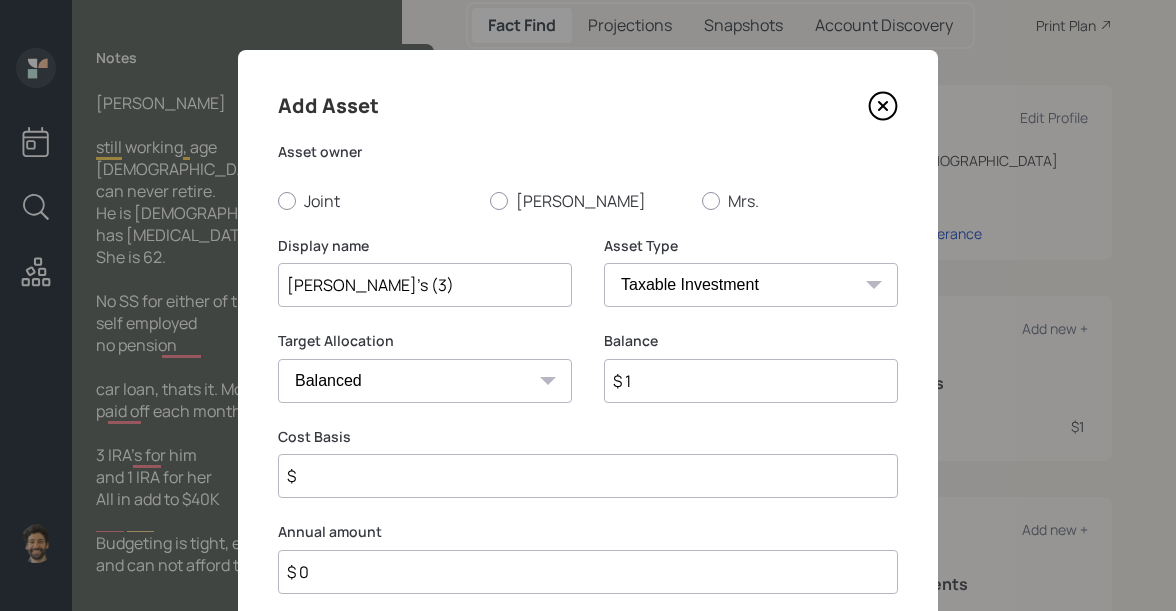 select on "ira" 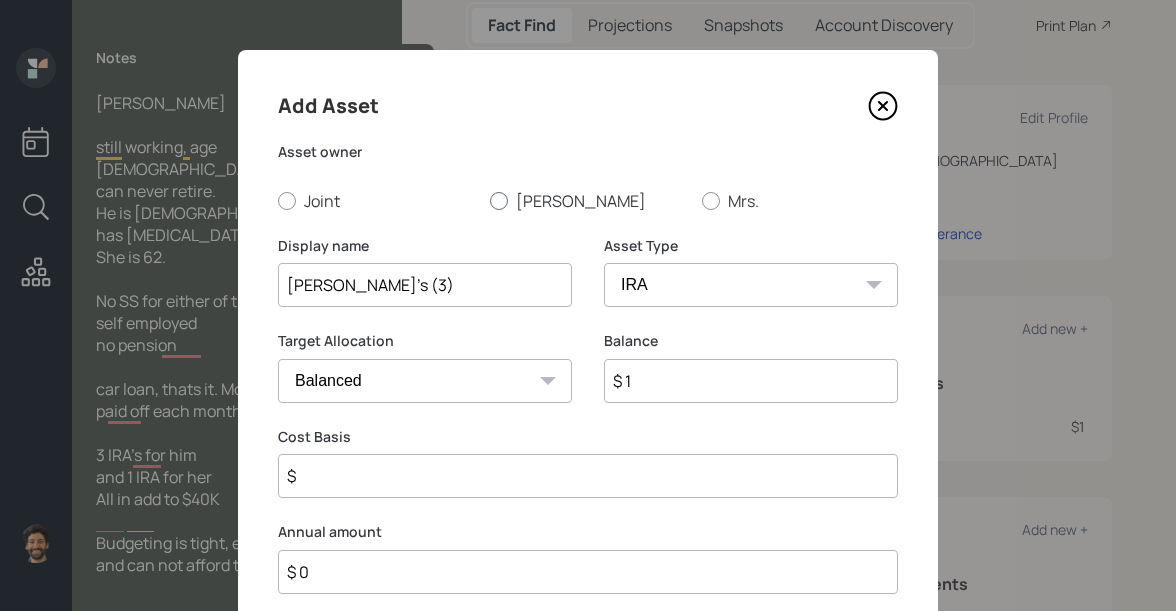 type on "$" 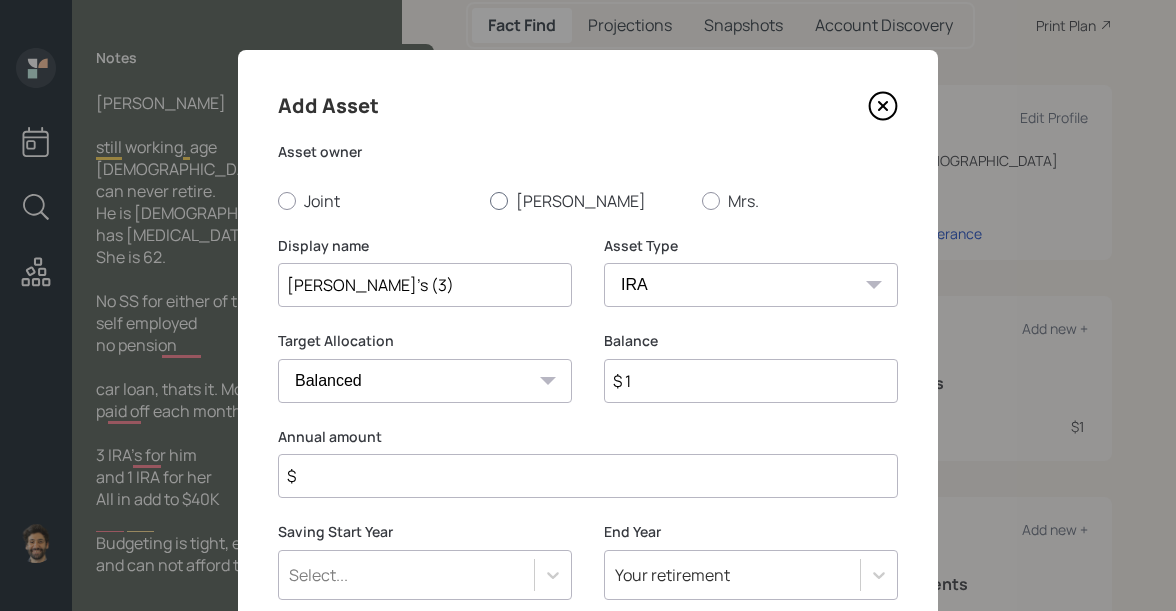 click at bounding box center [499, 201] 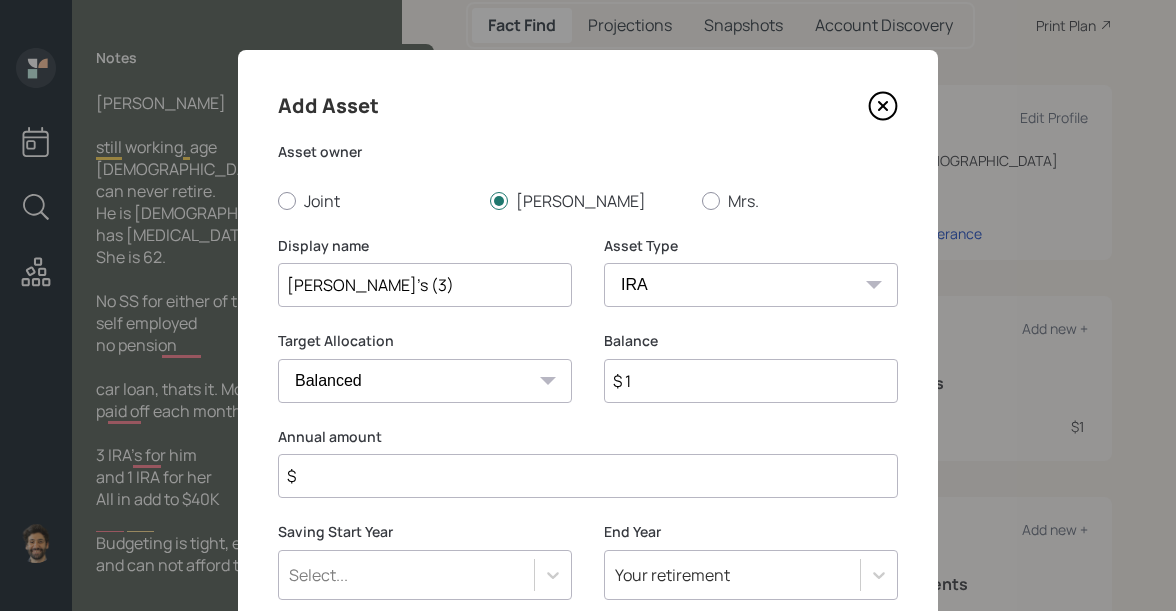 click on "$" at bounding box center [588, 476] 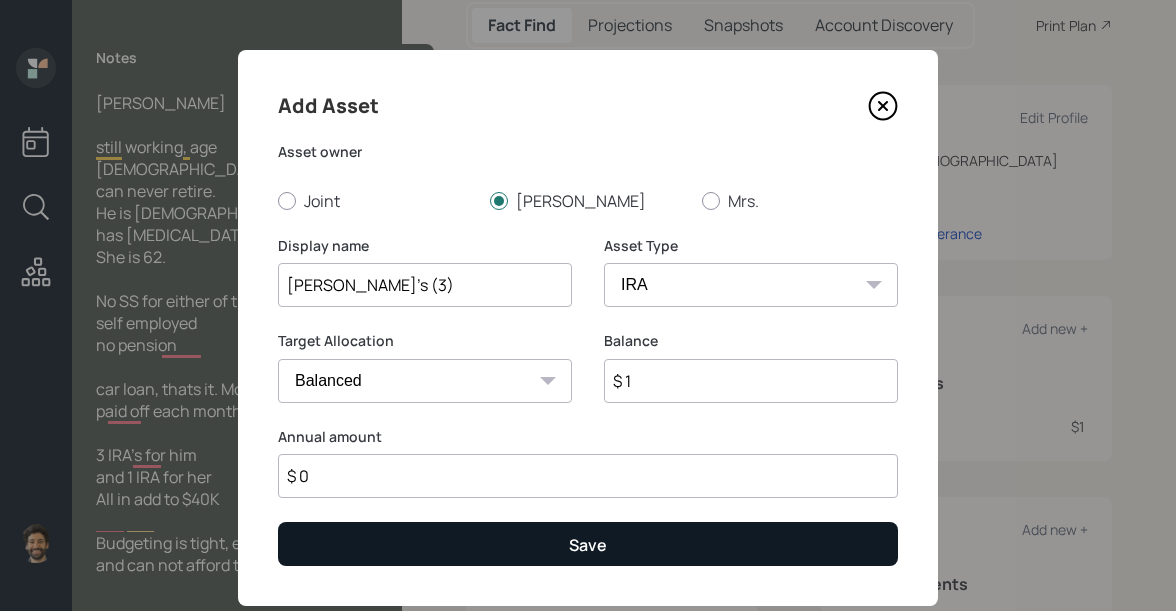 type on "$ 0" 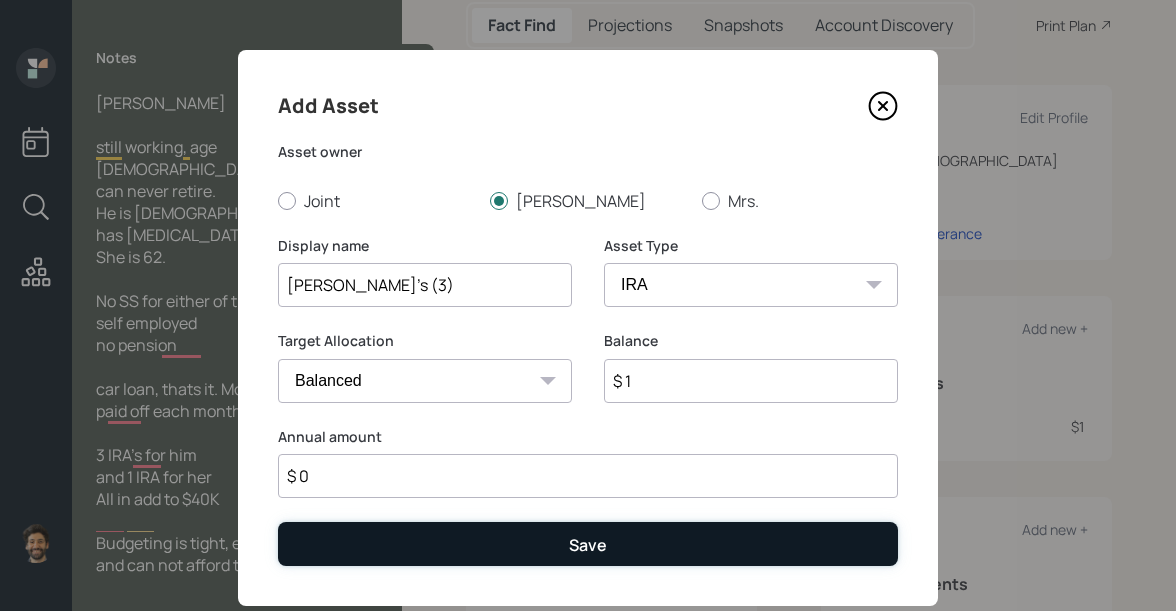 click on "Save" at bounding box center (588, 543) 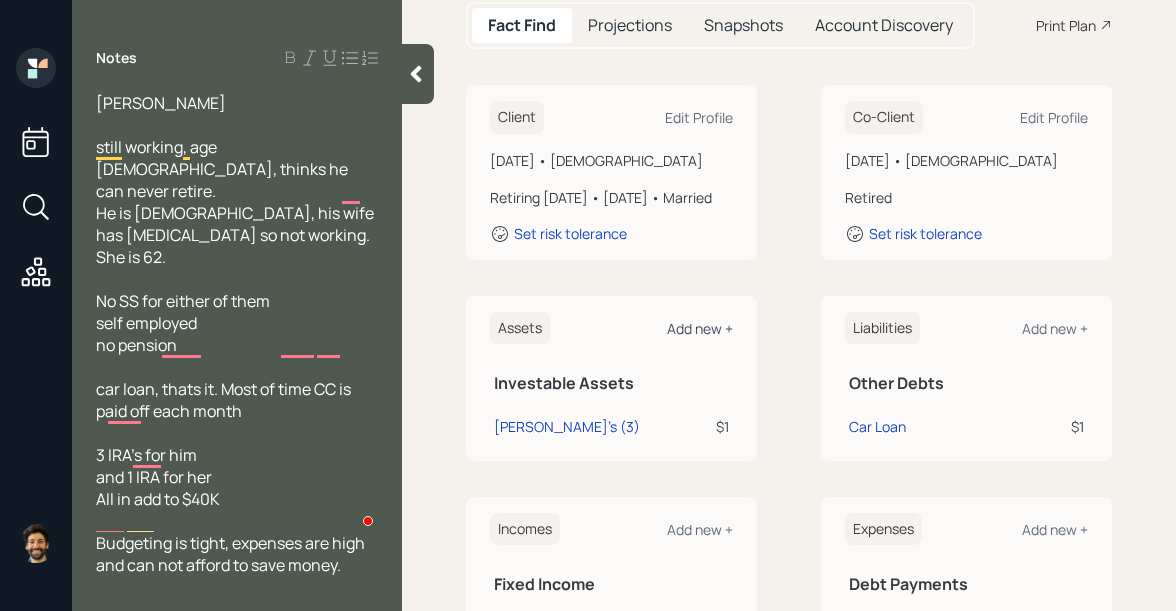 click on "Add new +" at bounding box center [700, 328] 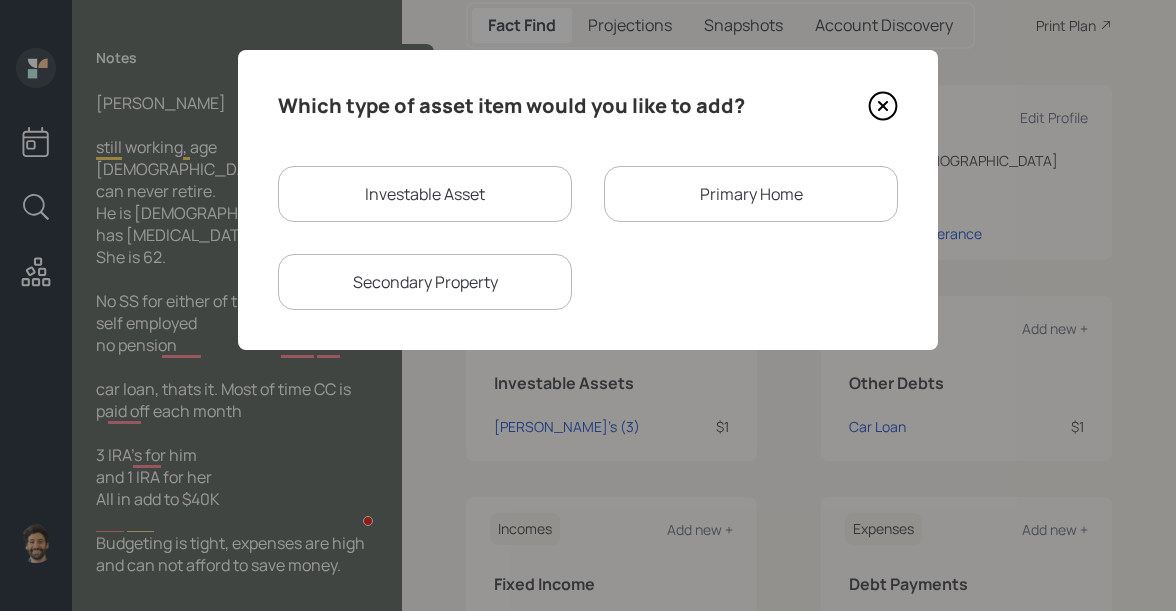 click on "Investable Asset" at bounding box center (425, 194) 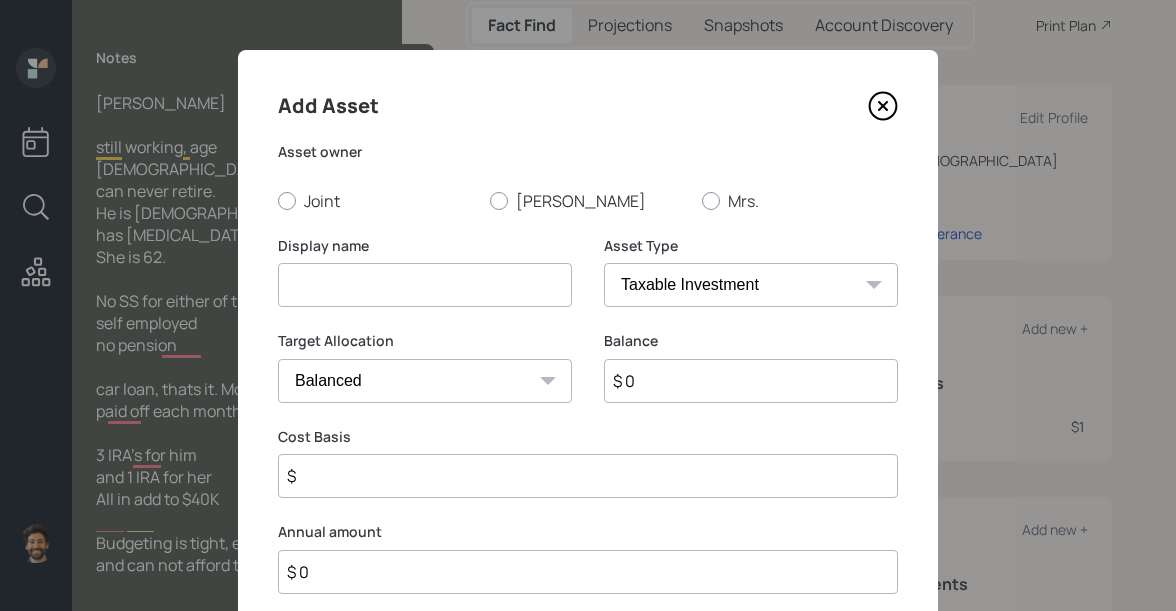 click at bounding box center [425, 285] 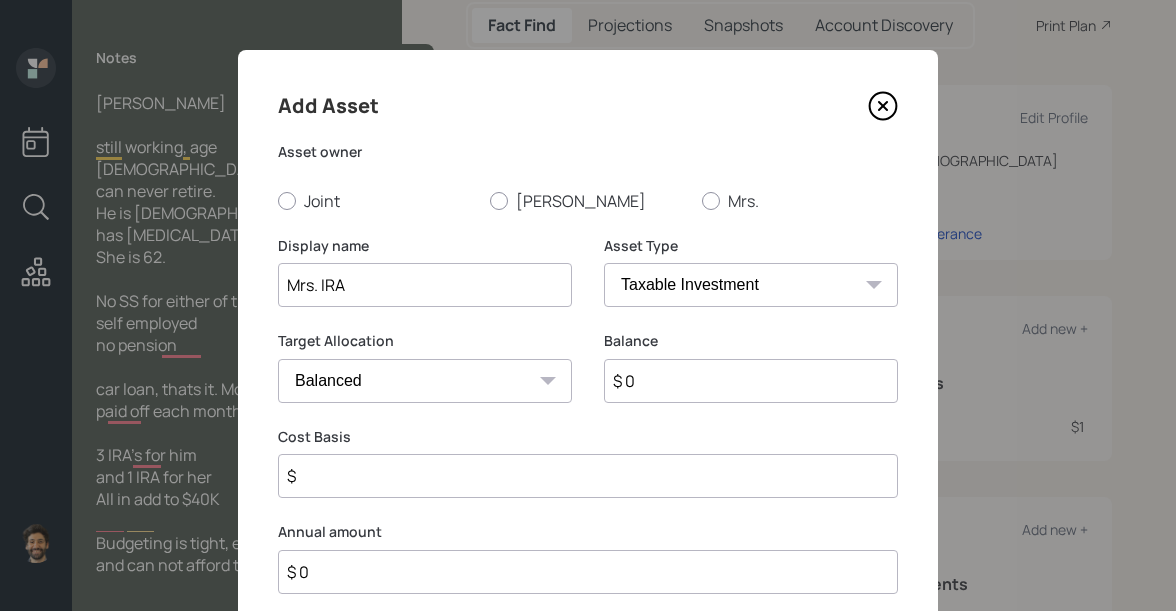 type on "Mrs. IRA" 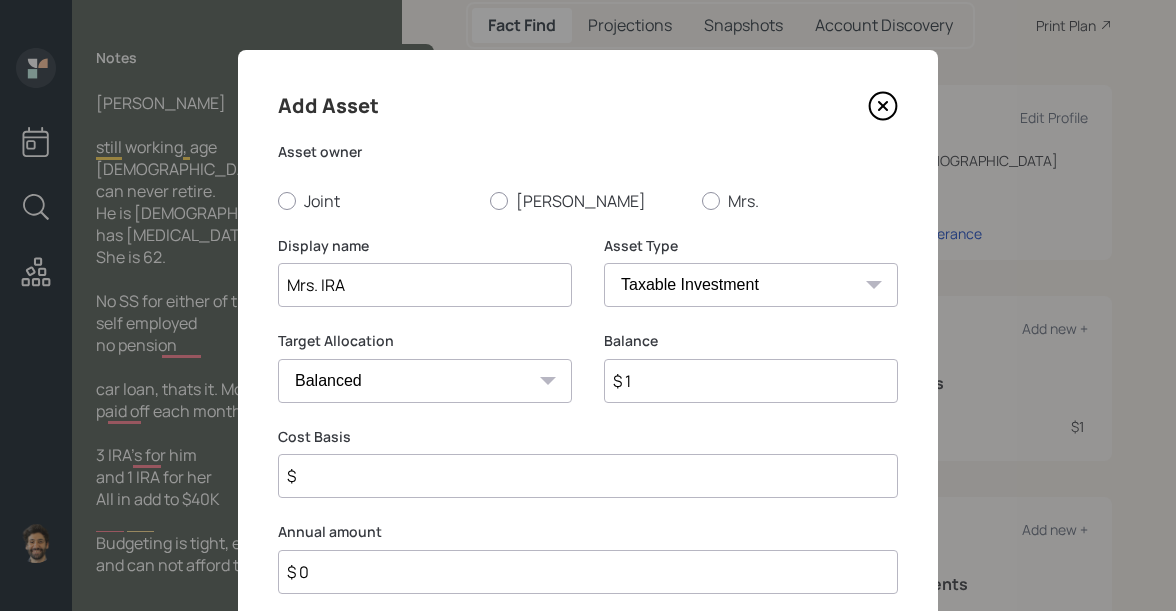 type on "$ 1" 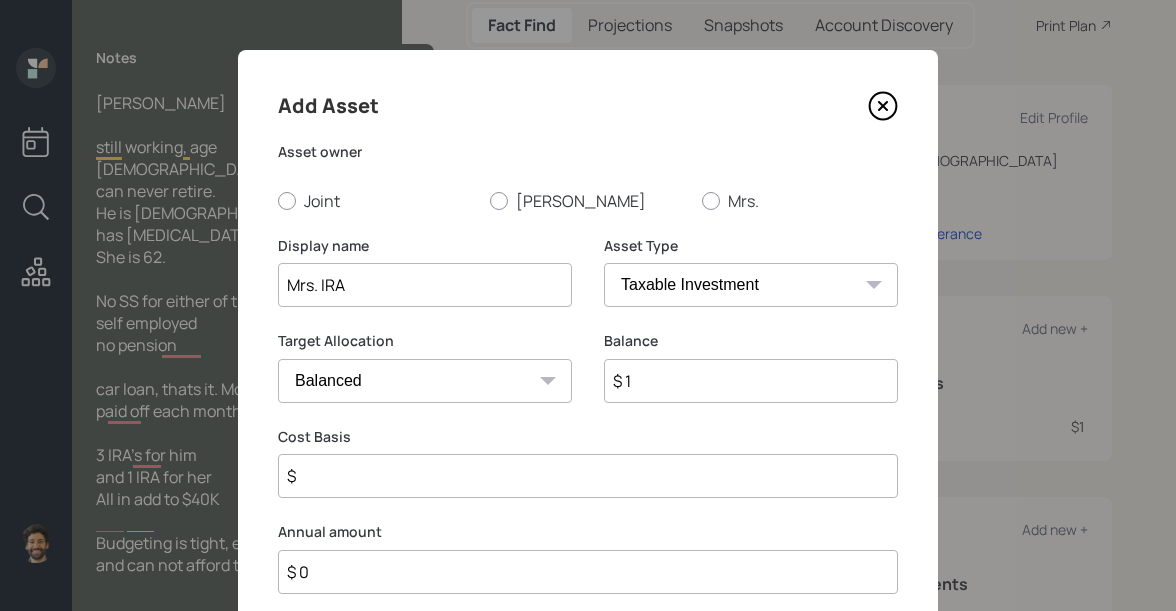 click on "SEP IRA IRA Roth IRA 401(k) Roth 401(k) 403(b) Roth 403(b) 457(b) Roth 457(b) Health Savings Account 529 Taxable Investment Checking / Savings Emergency Fund" at bounding box center (751, 285) 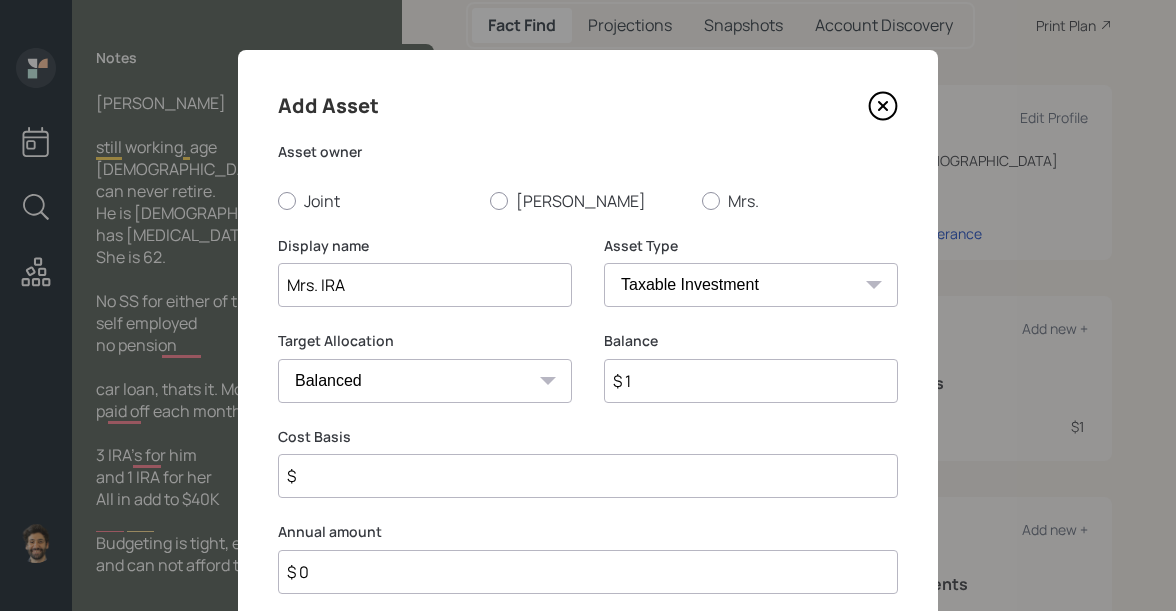 select on "ira" 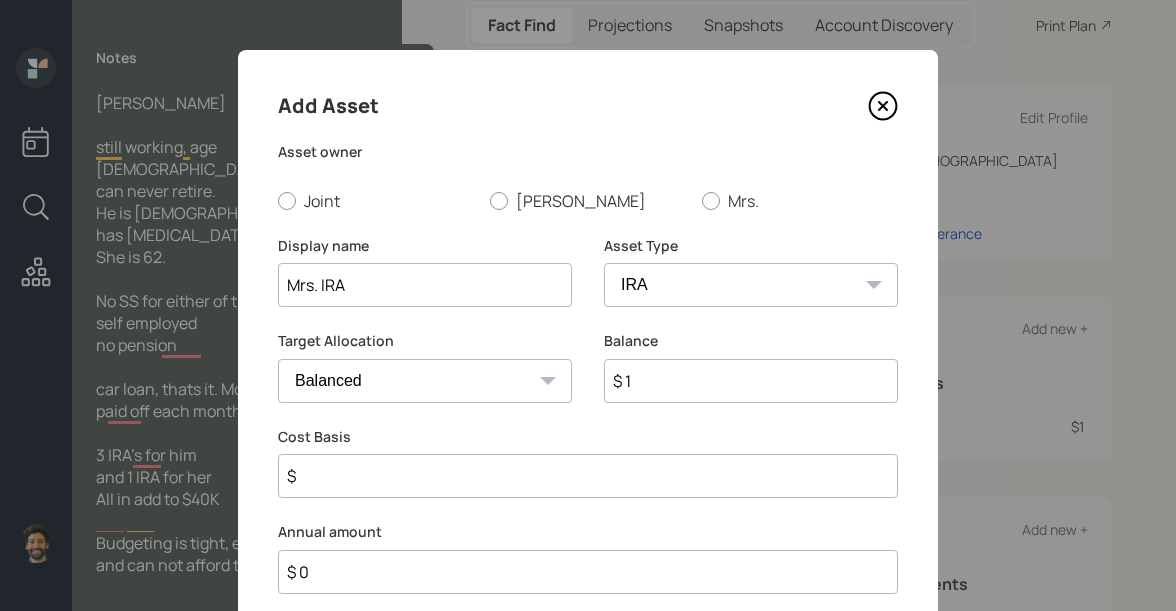 type on "$" 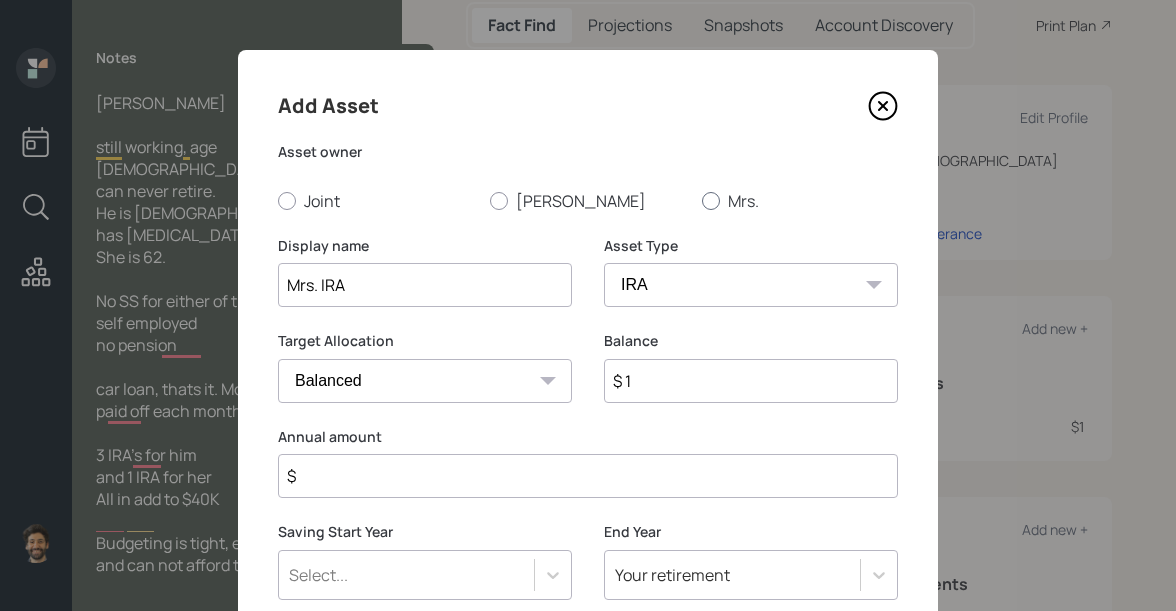 click on "Mrs." at bounding box center (800, 201) 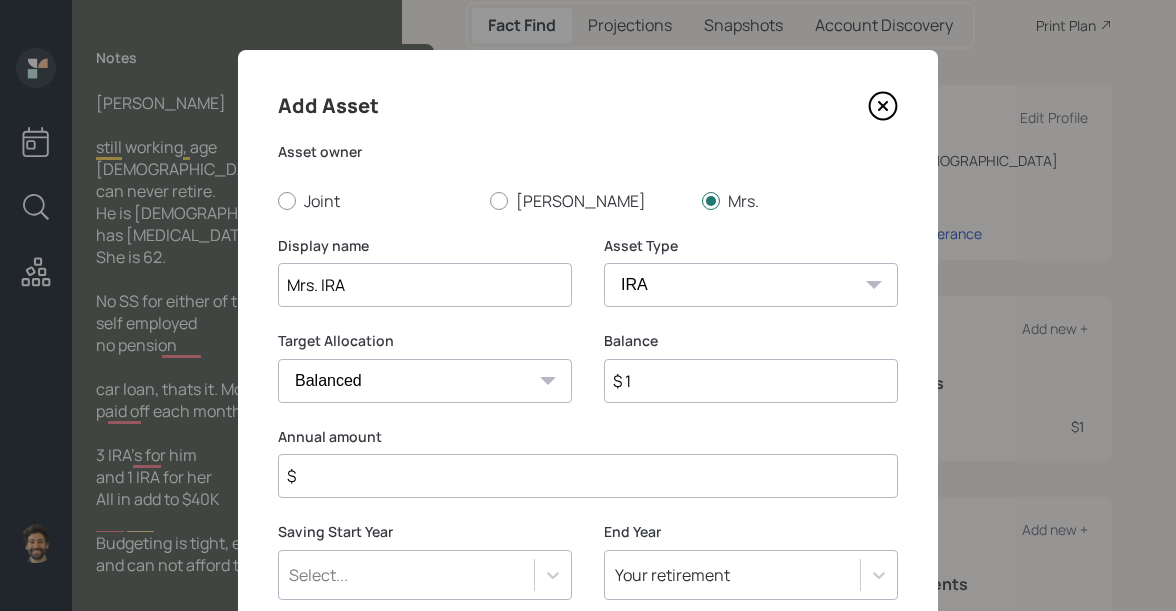 click on "$" at bounding box center [588, 476] 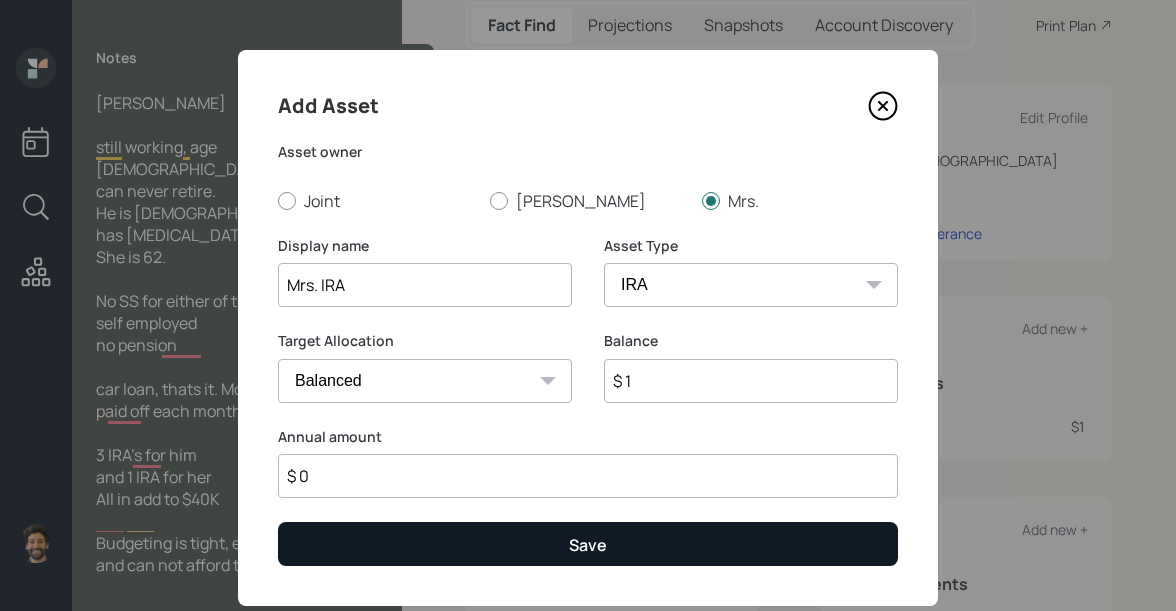 type on "$ 0" 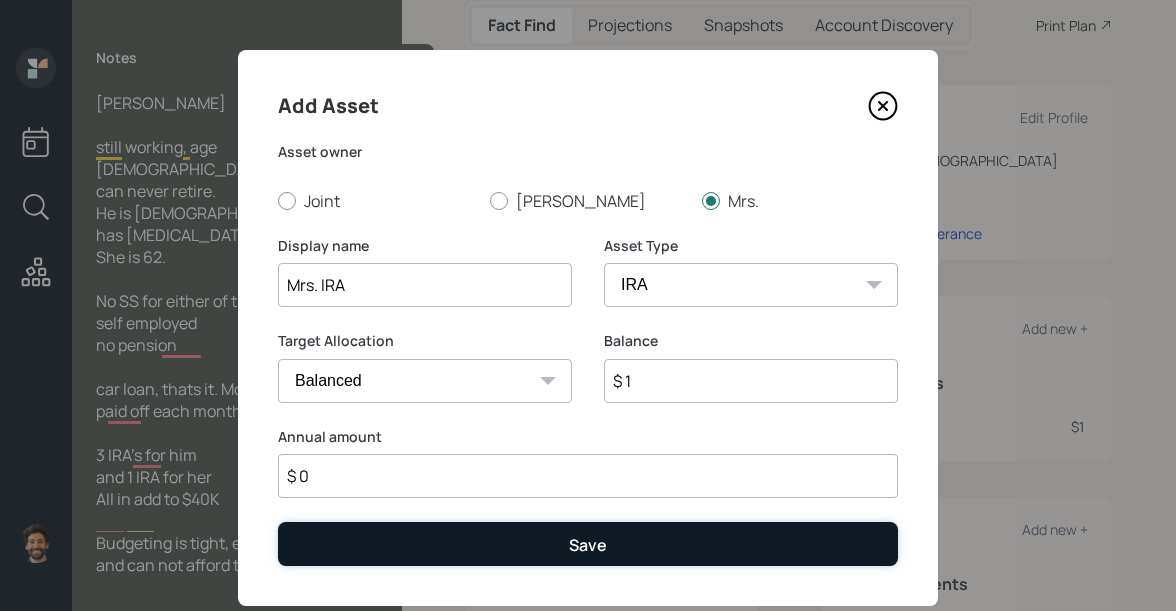 click on "Save" at bounding box center (588, 543) 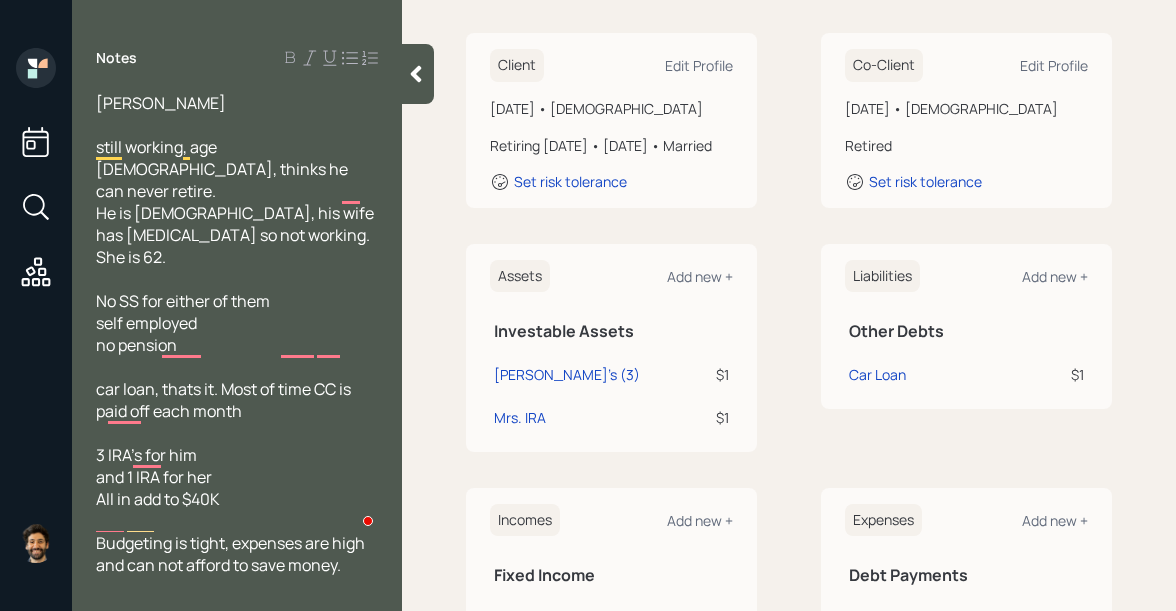 scroll, scrollTop: 326, scrollLeft: 0, axis: vertical 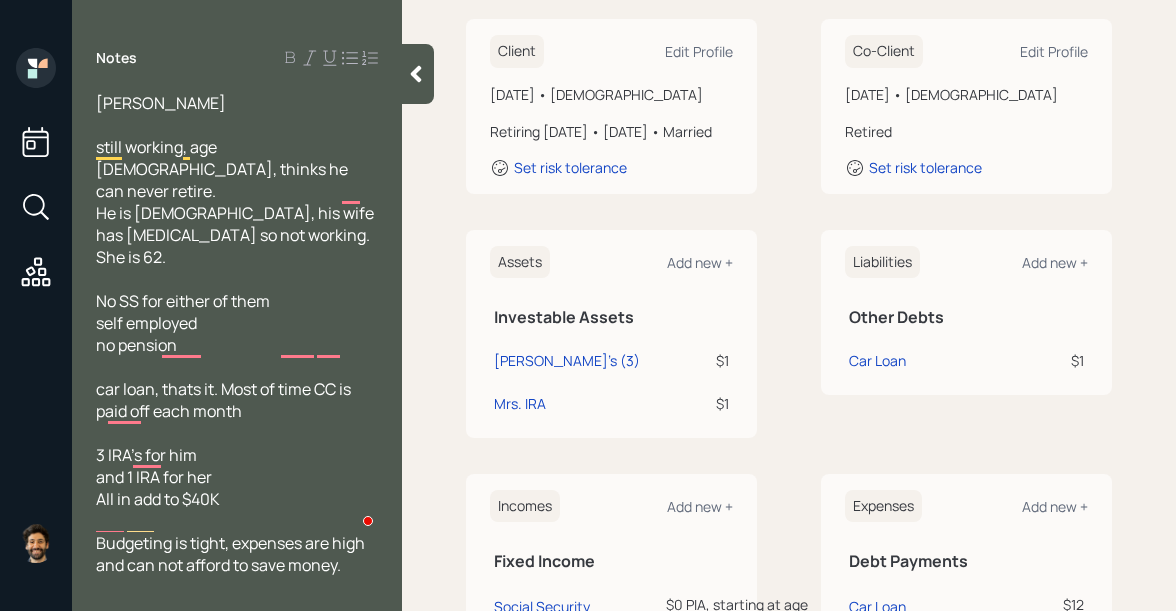 click 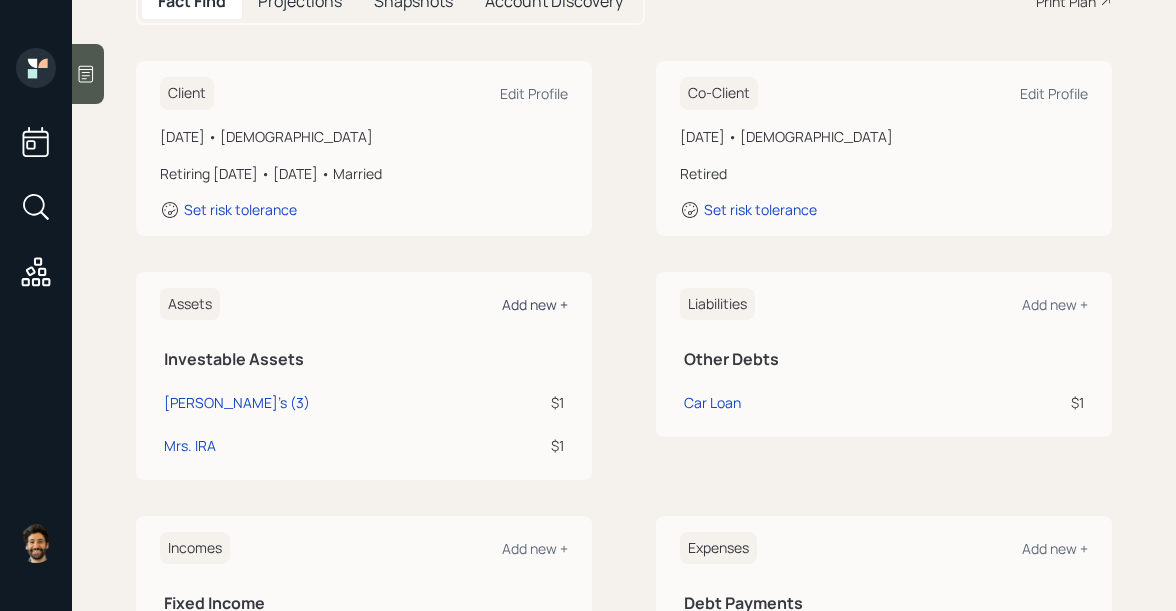 click on "Add new +" at bounding box center (535, 304) 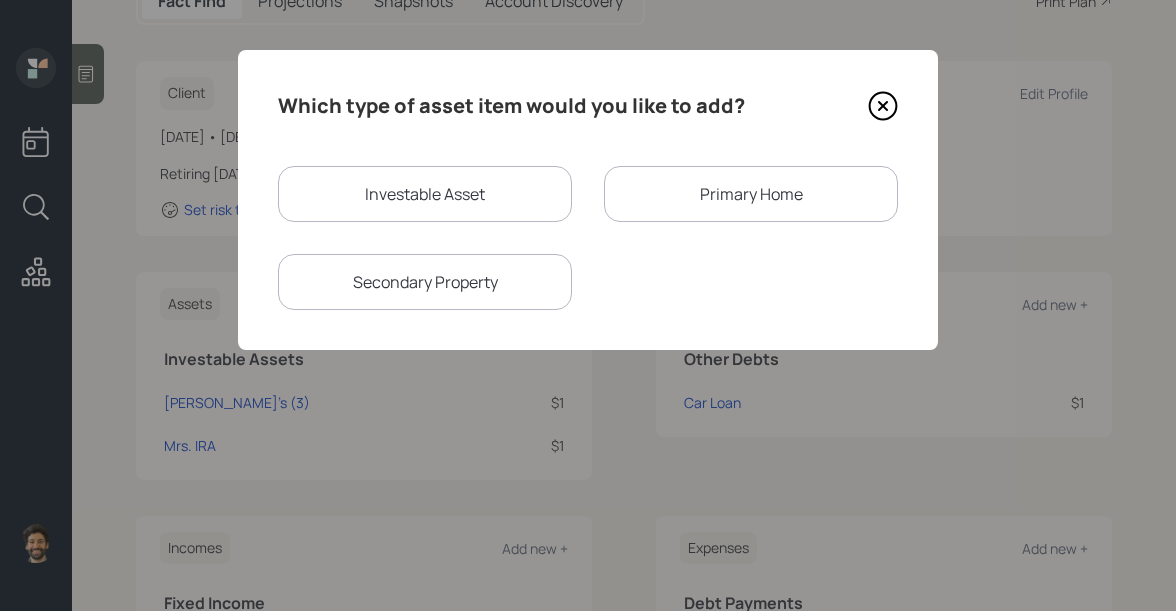 click on "Investable Asset" at bounding box center [425, 194] 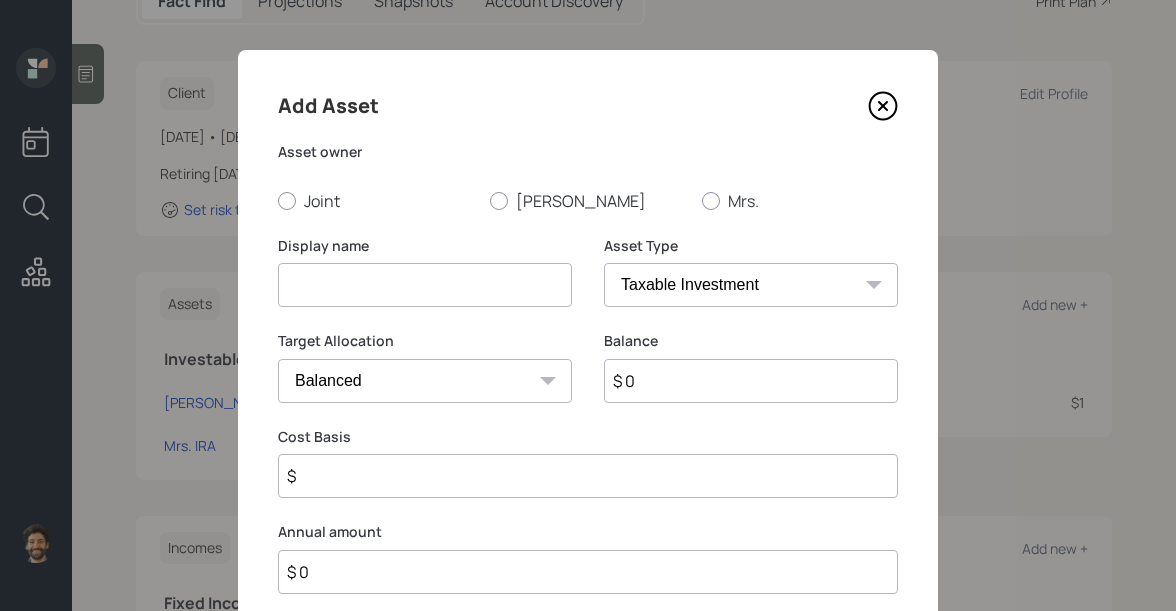 click at bounding box center (425, 285) 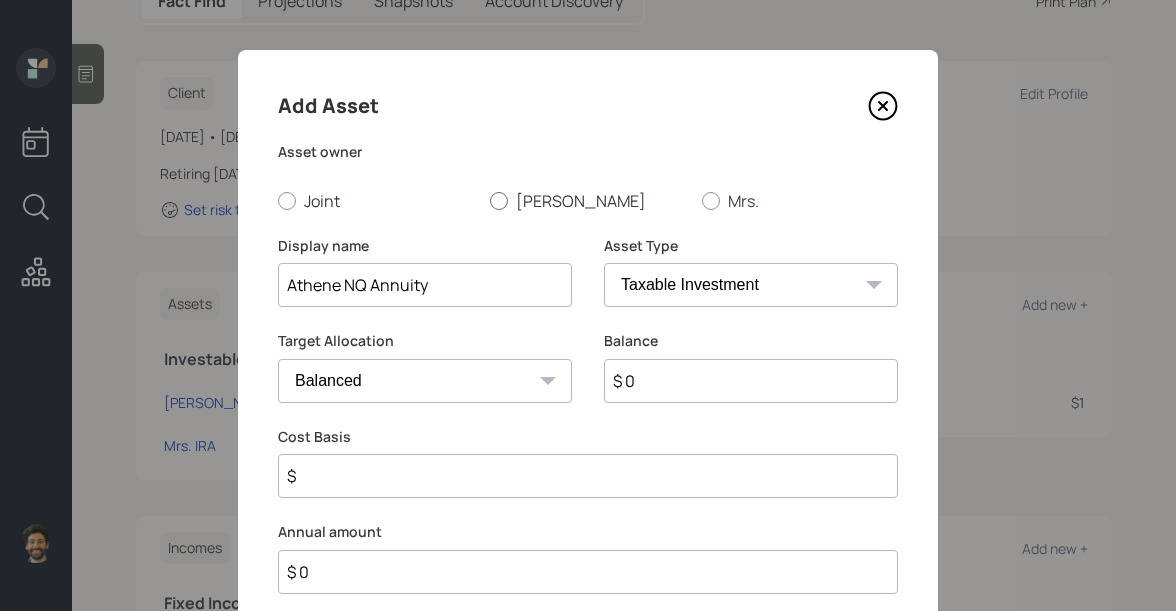 type on "Athene NQ Annuity" 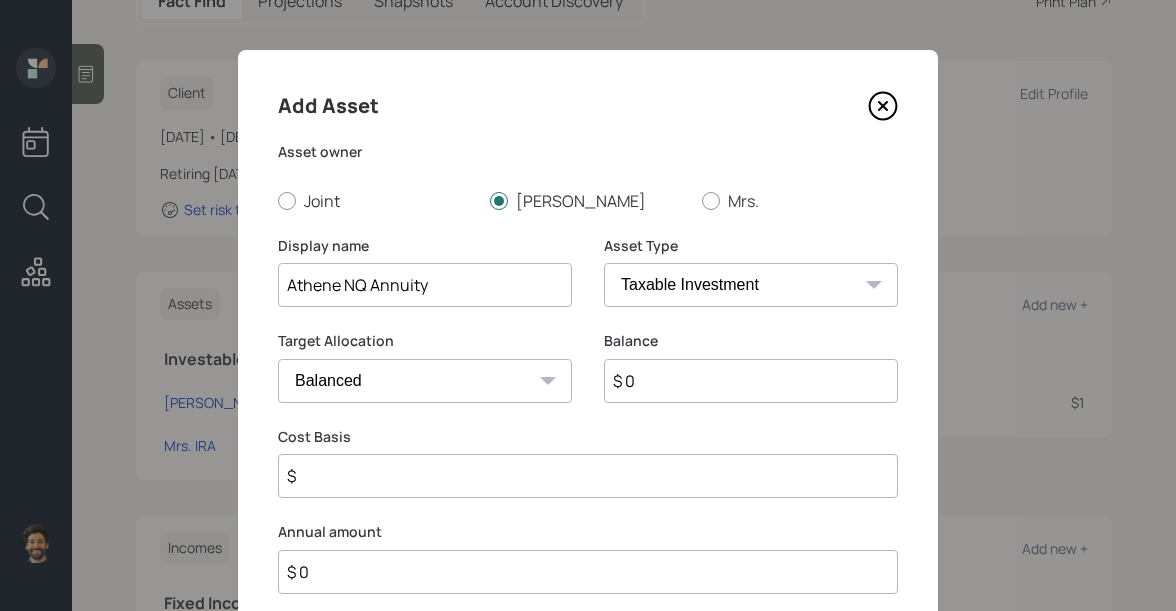 click on "$ 0" at bounding box center [751, 381] 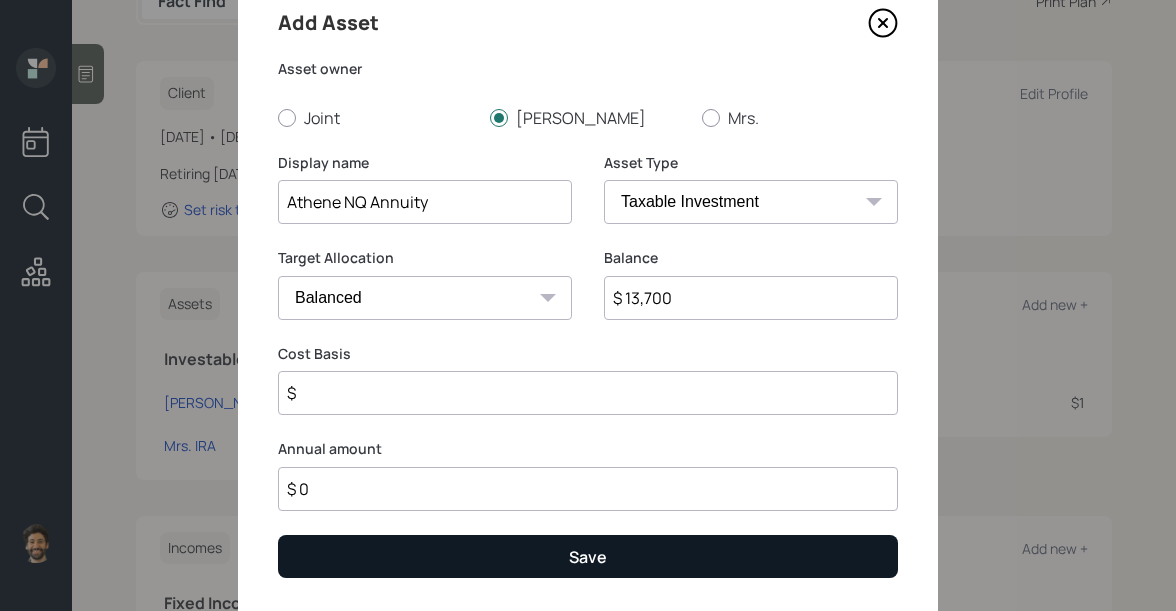 scroll, scrollTop: 140, scrollLeft: 0, axis: vertical 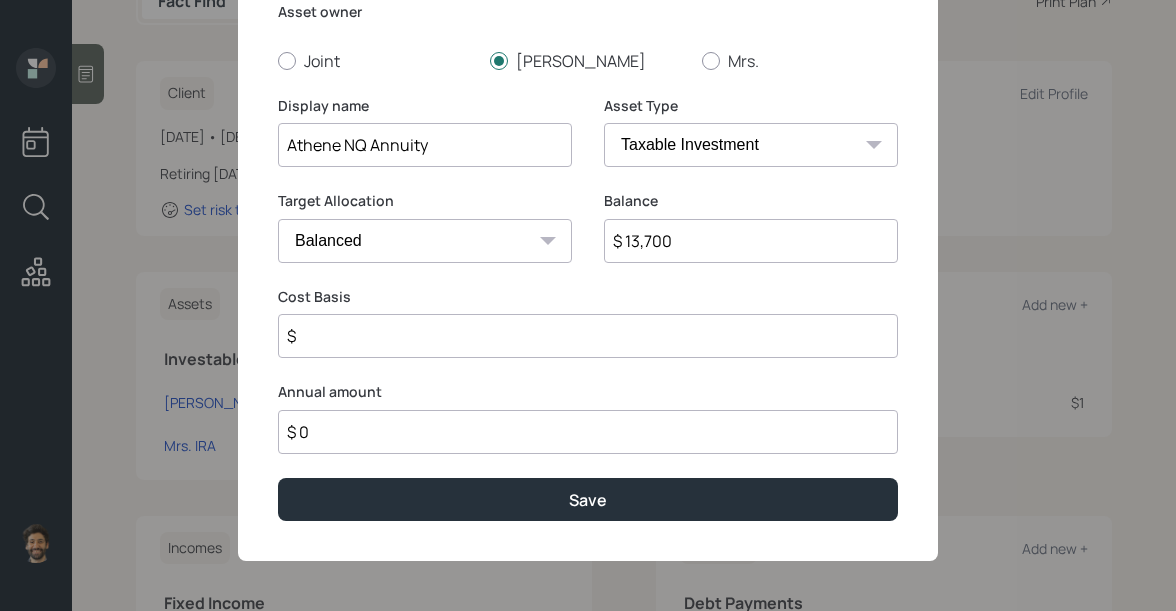 type on "$ 13,700" 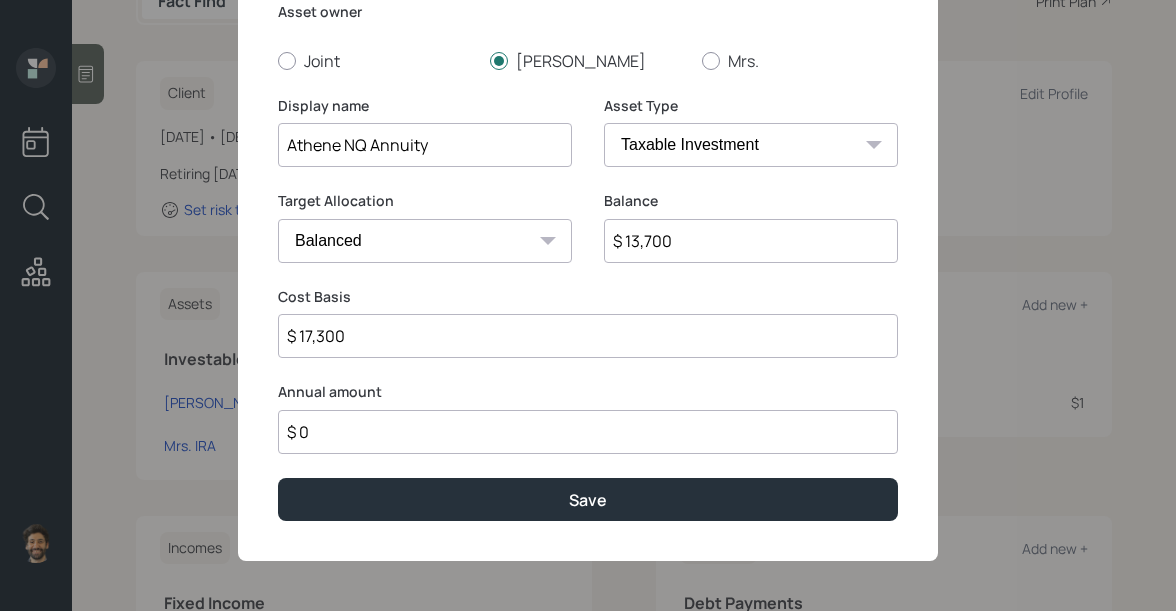 click on "$ 17,300" at bounding box center [588, 336] 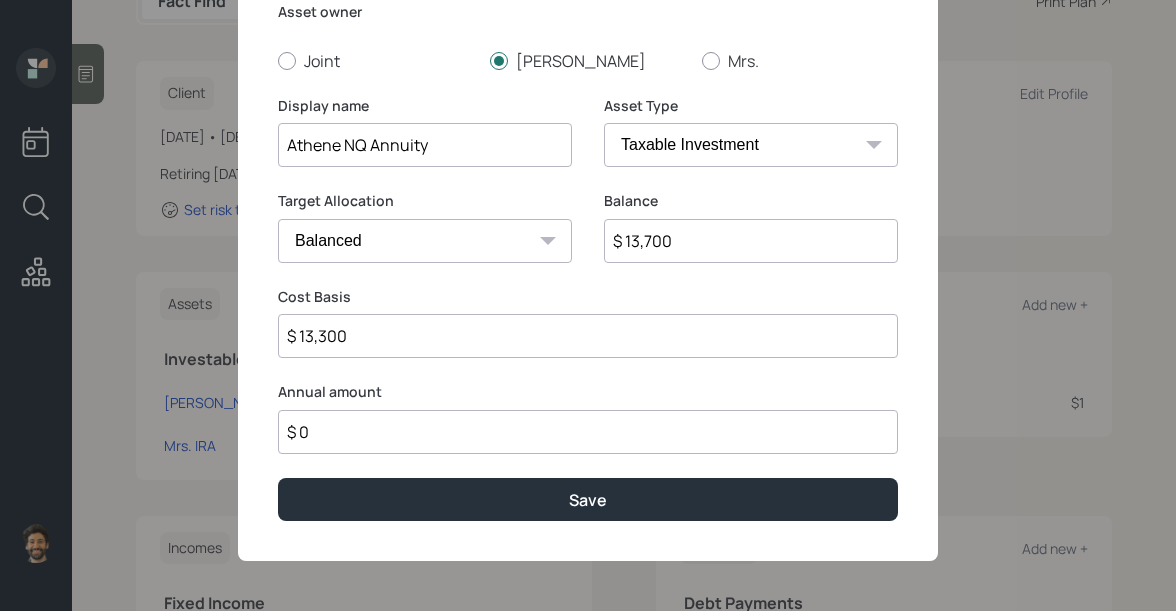 click on "$ 13,300" at bounding box center [588, 336] 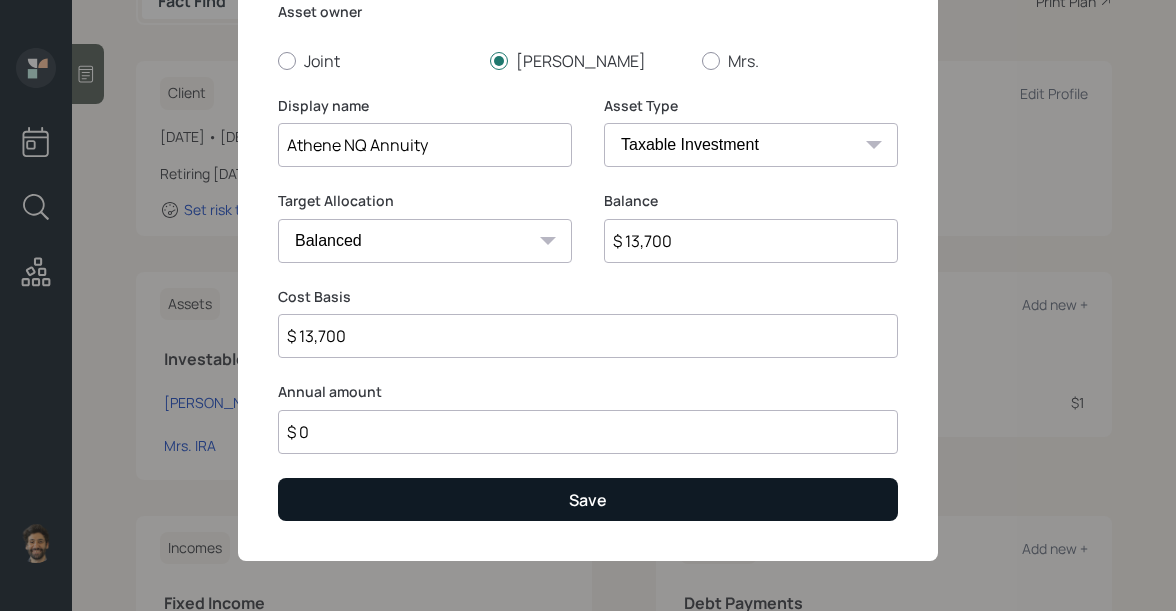 type on "$ 13,700" 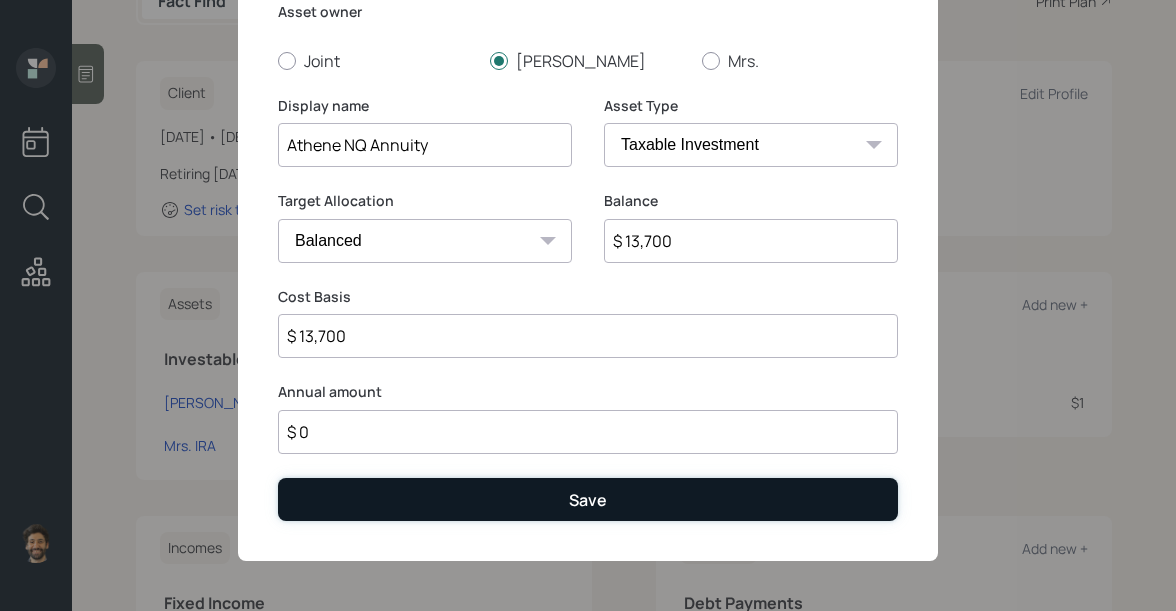 click on "Save" at bounding box center [588, 499] 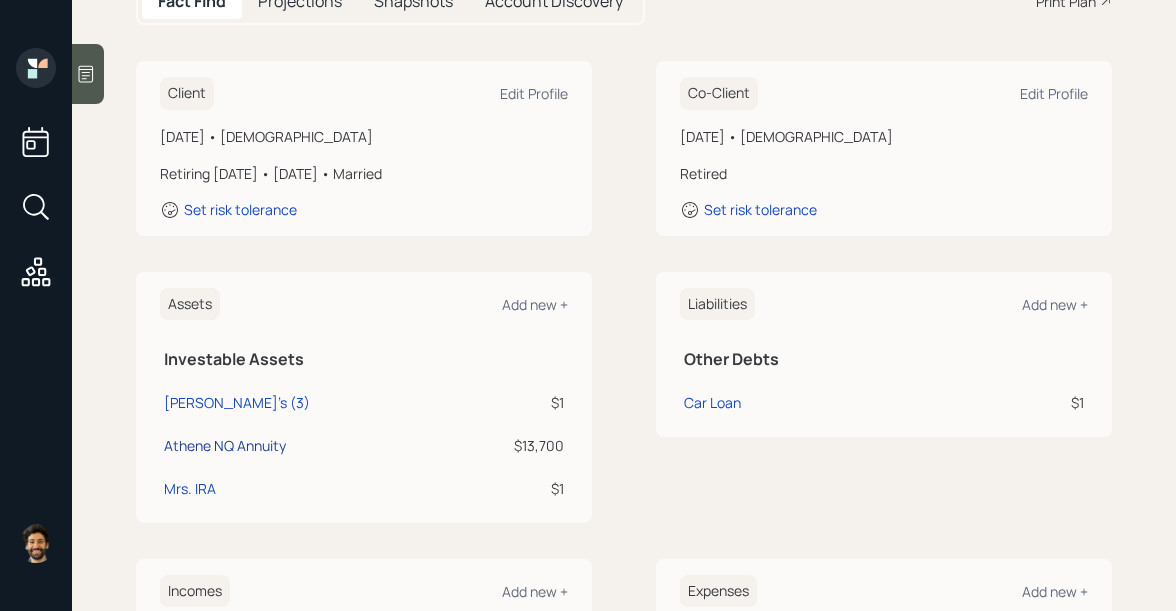 click on "Athene NQ Annuity" at bounding box center [225, 445] 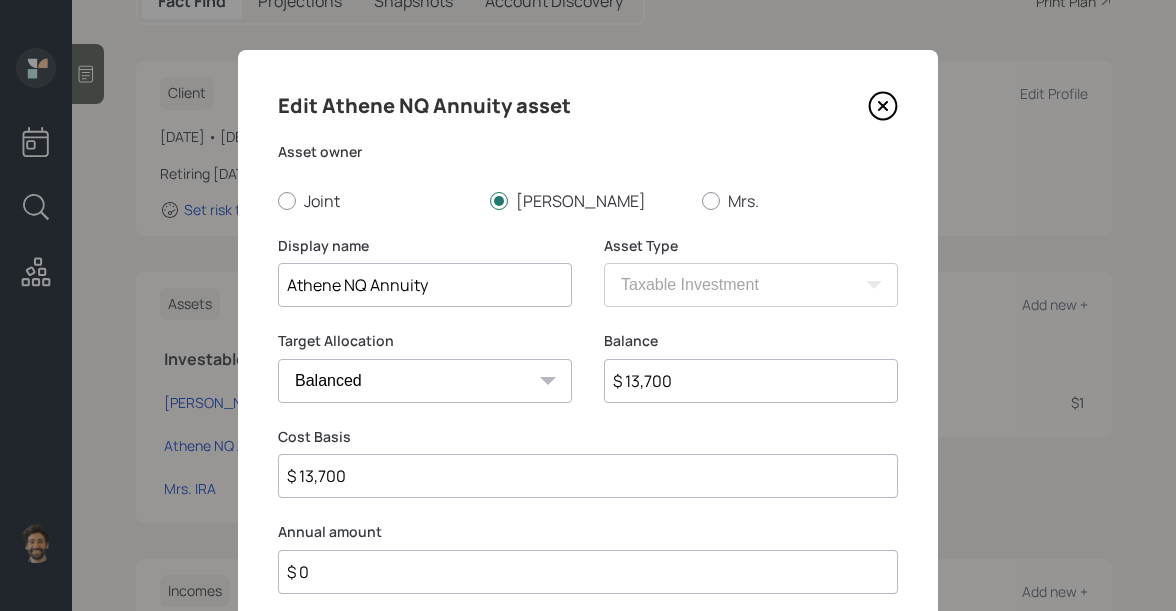 click on "Athene NQ Annuity" at bounding box center [425, 285] 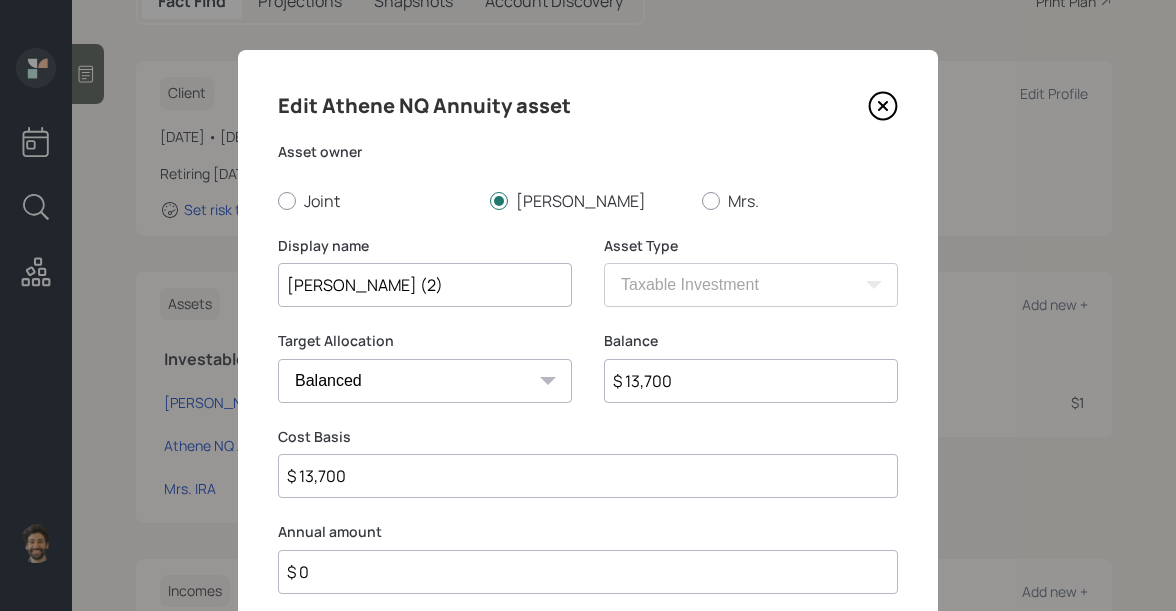type on "Athene NQ Annuity (2)" 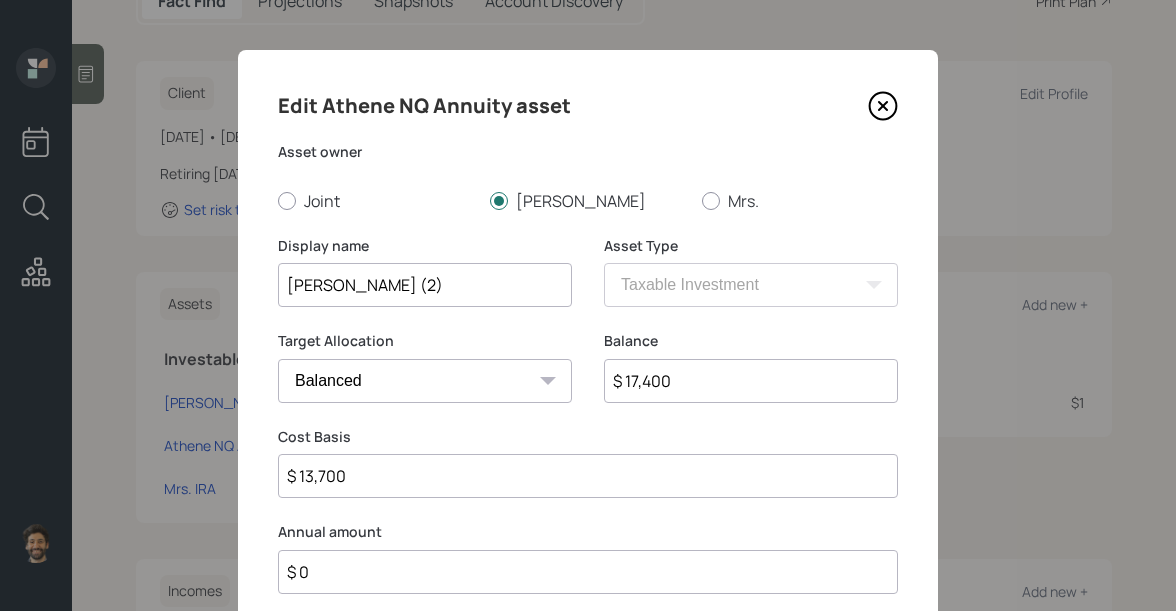 scroll, scrollTop: 144, scrollLeft: 0, axis: vertical 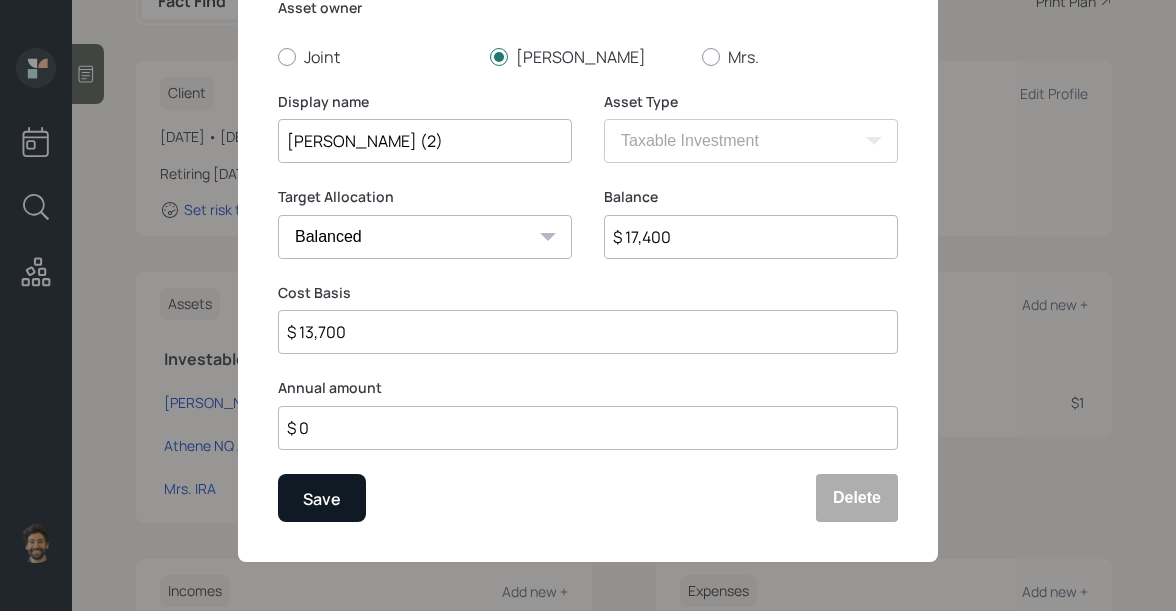 type on "$ 17,400" 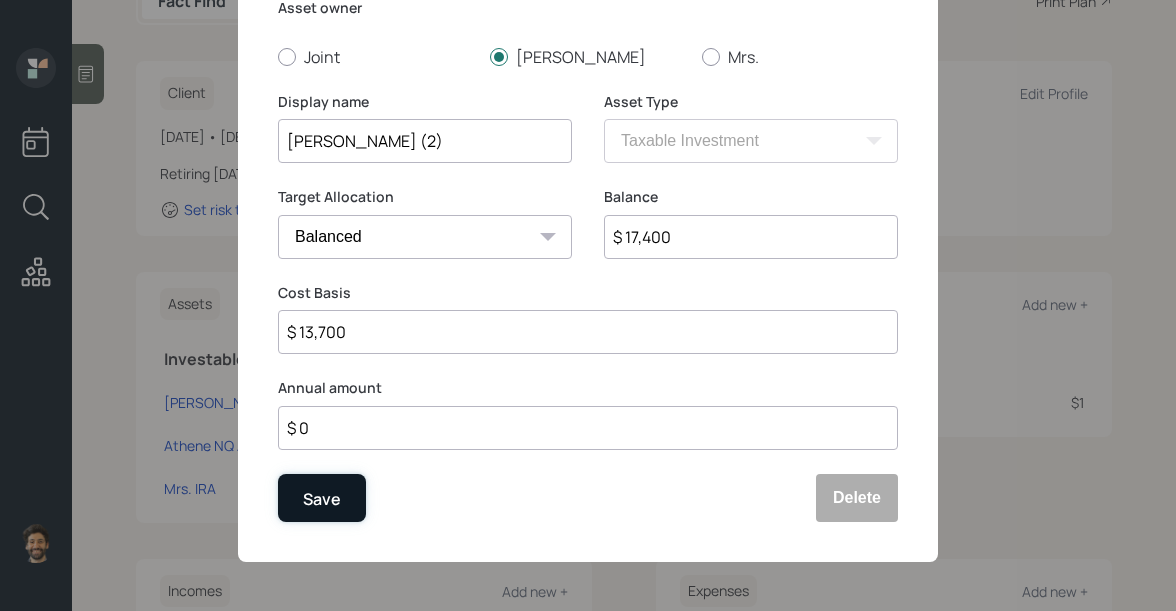 click on "Save" at bounding box center [322, 498] 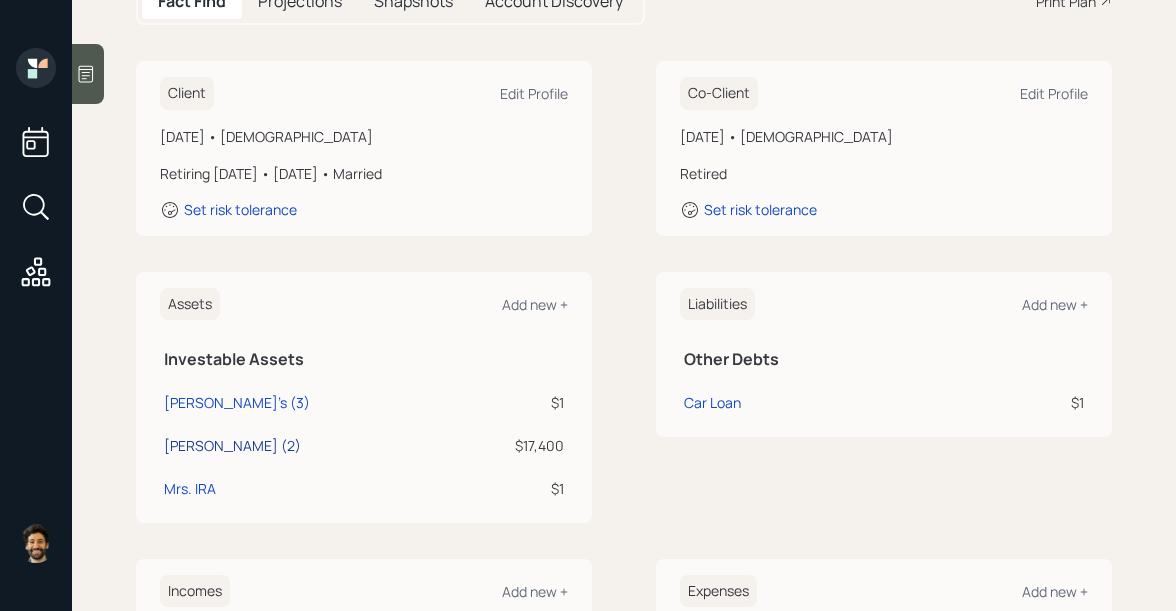 click on "Athene NQ Annuity (2)" at bounding box center (232, 445) 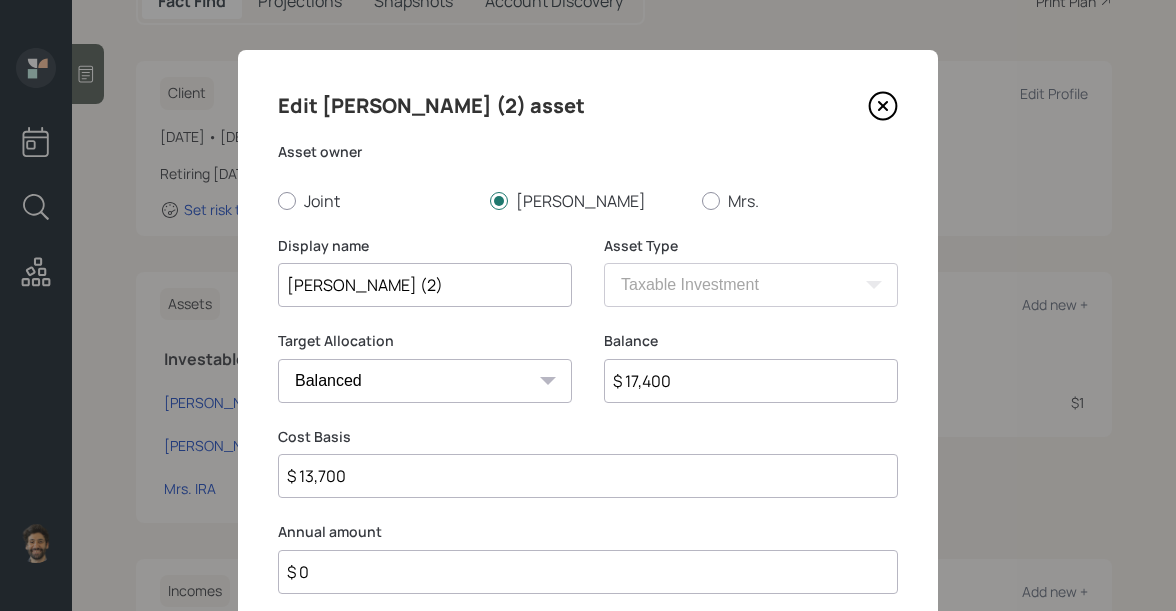 click on "$ 13,700" at bounding box center [588, 476] 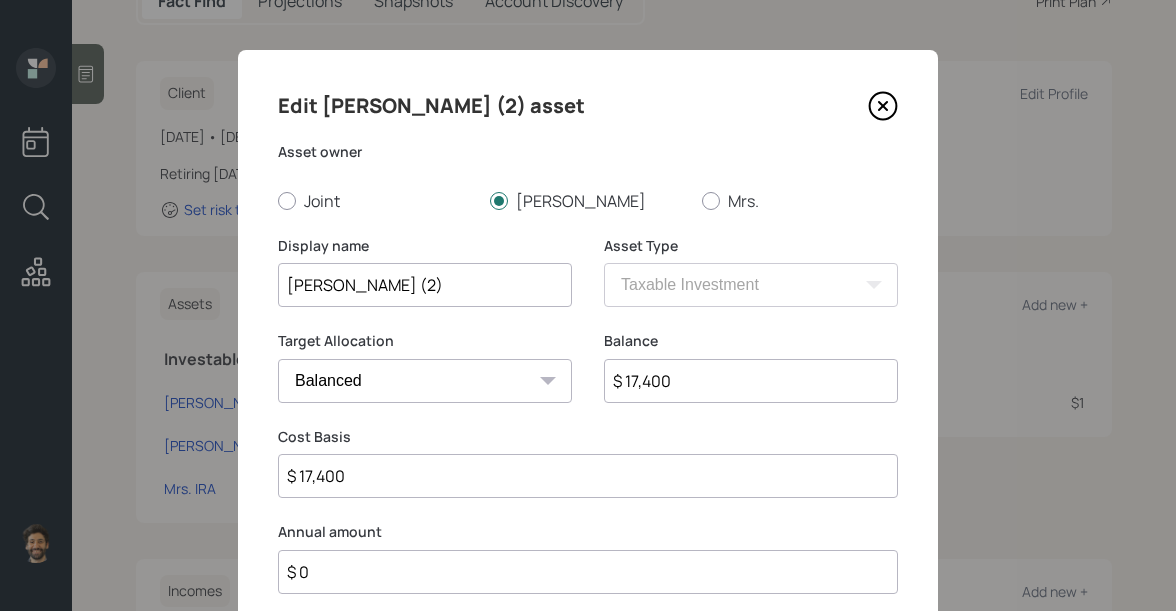 type on "$ 17,400" 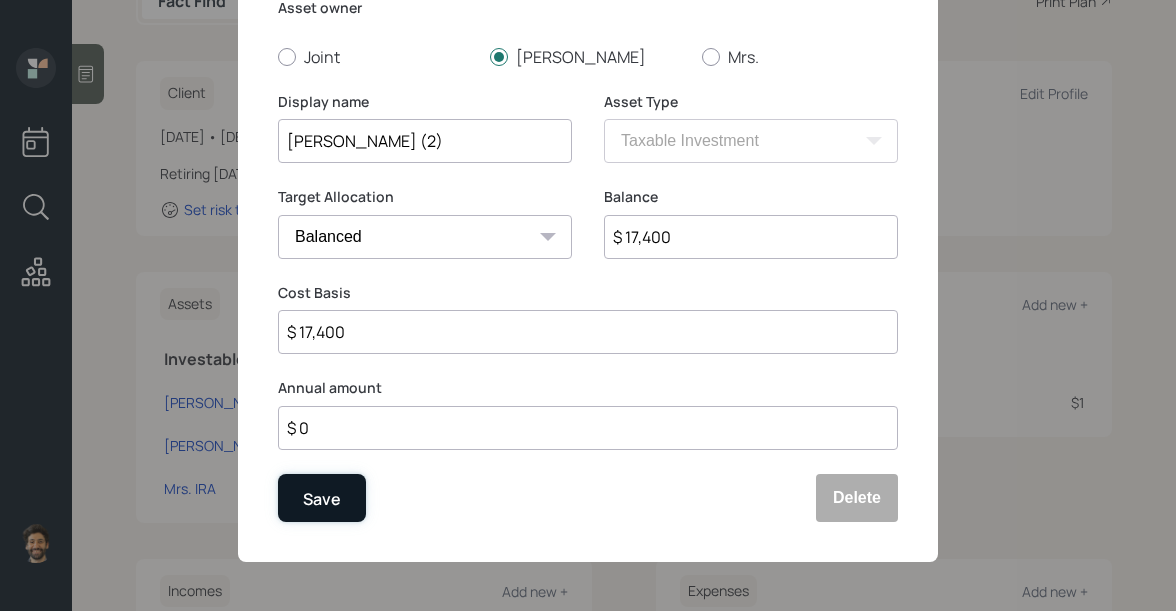 click on "Save" at bounding box center [322, 498] 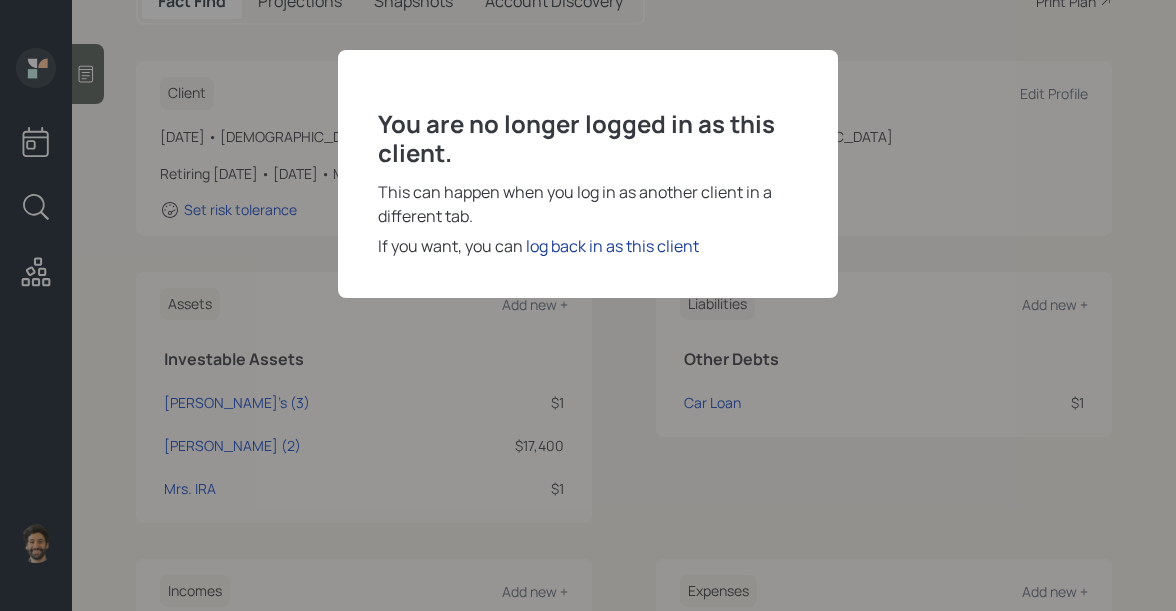 click on "log back in as this client" at bounding box center [612, 246] 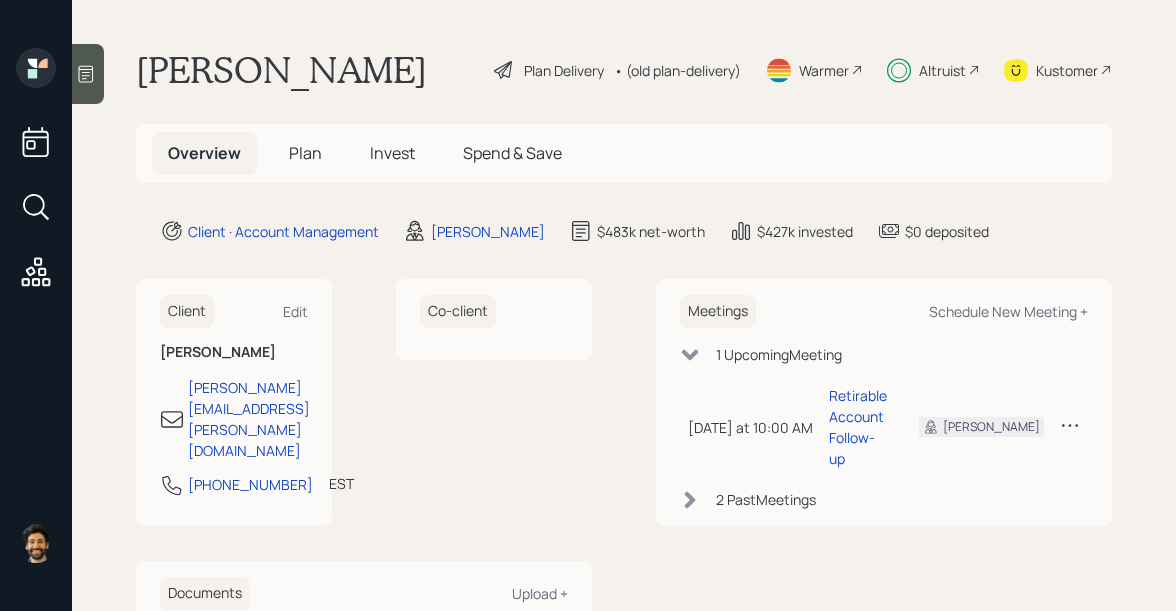 scroll, scrollTop: 0, scrollLeft: 0, axis: both 